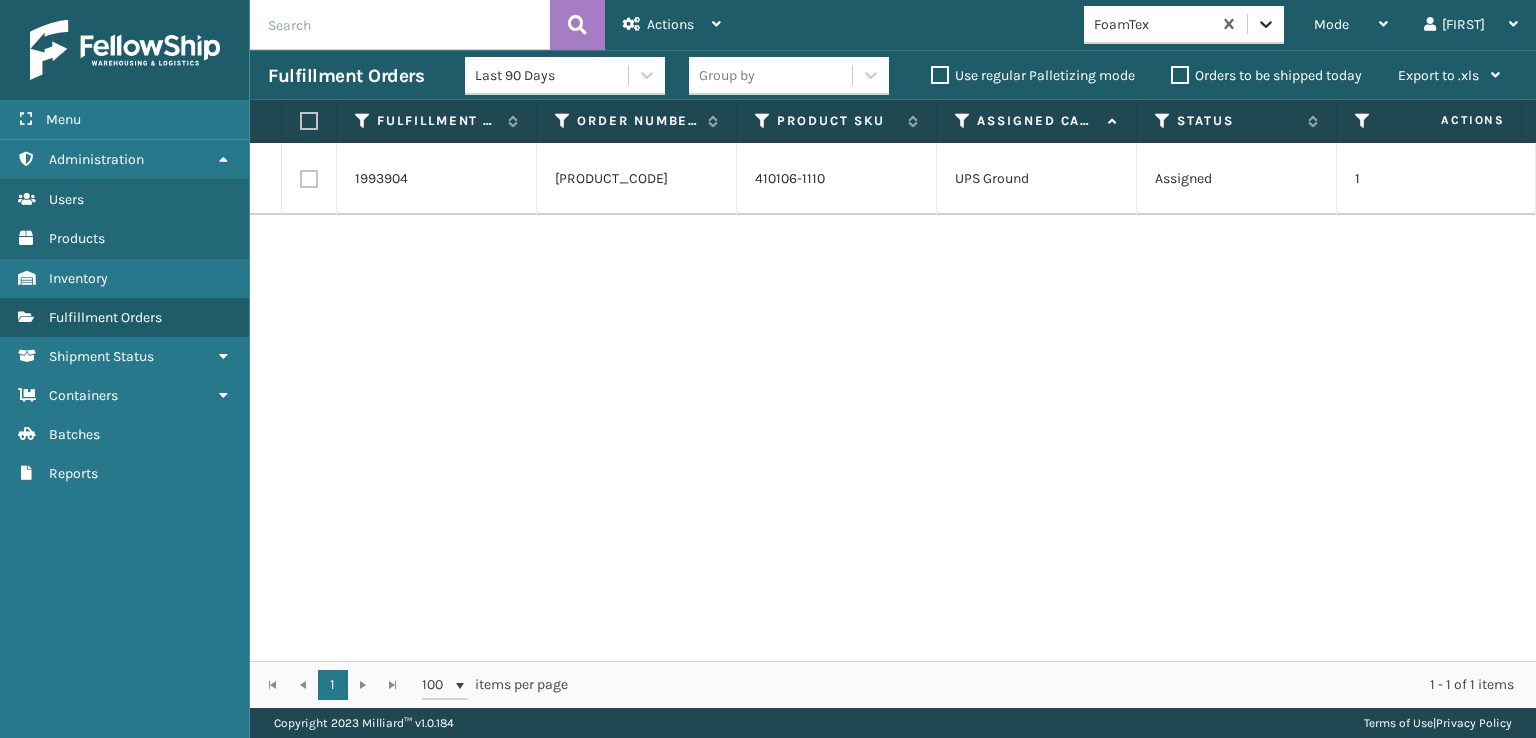 scroll, scrollTop: 0, scrollLeft: 0, axis: both 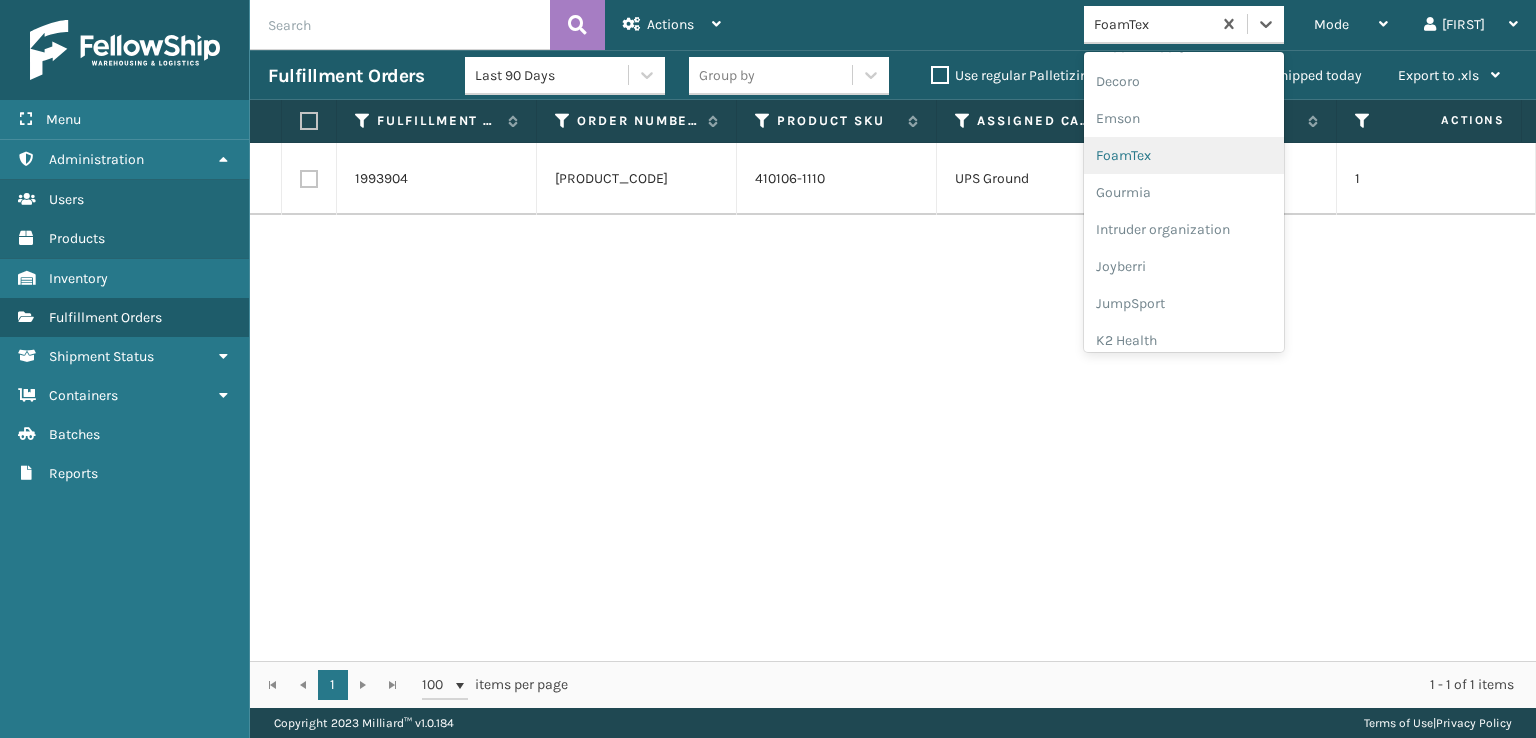 click on "FoamTex" at bounding box center [1184, 155] 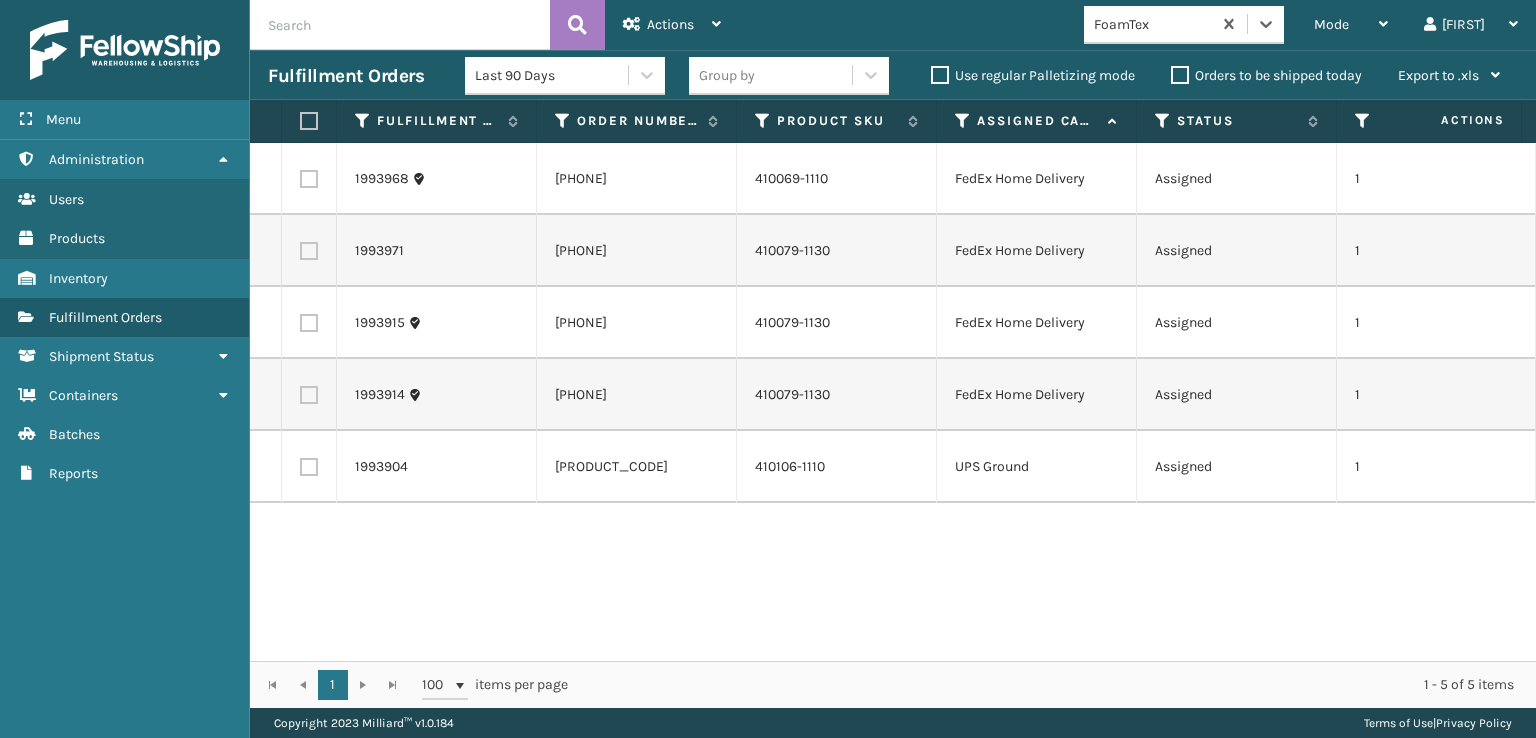 click at bounding box center [309, 121] 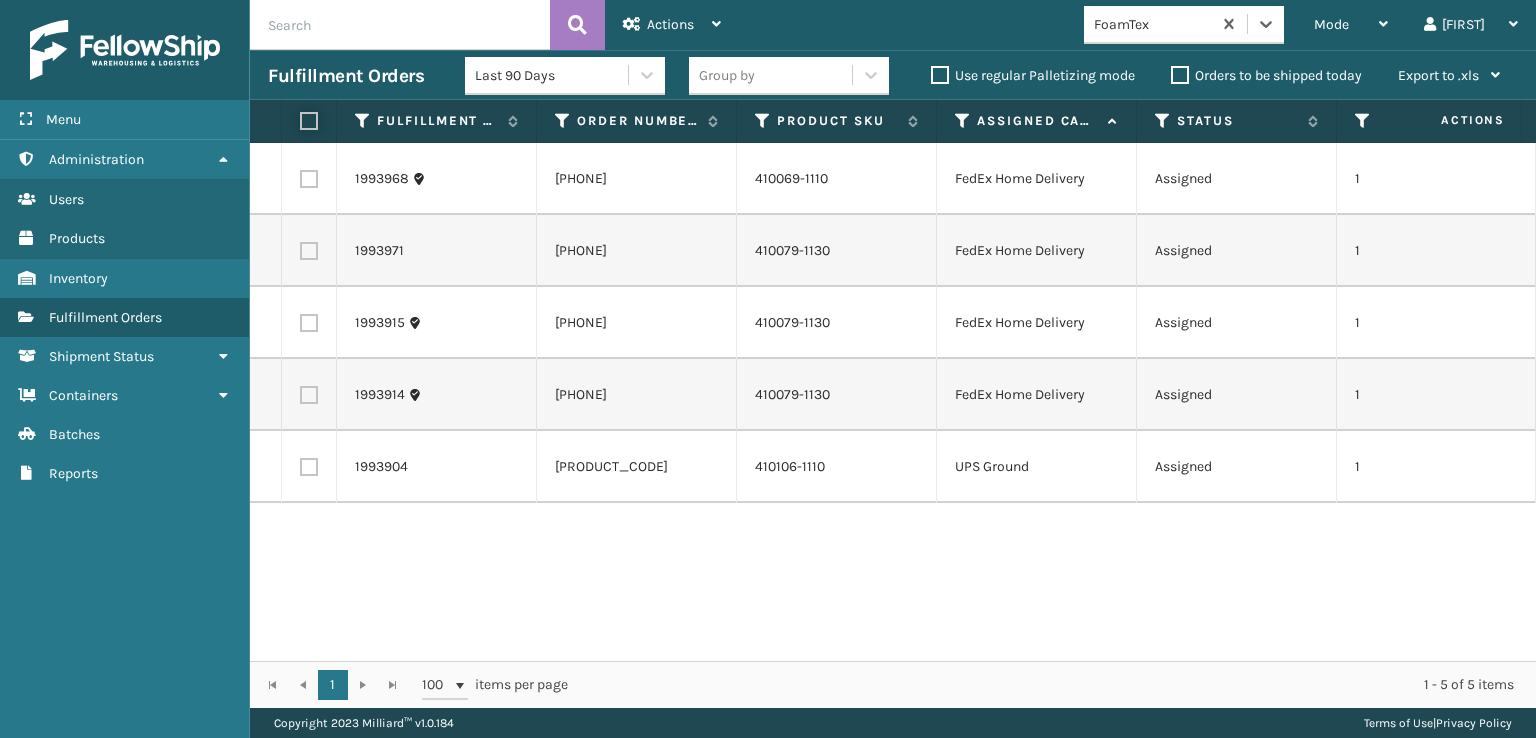 click at bounding box center (300, 121) 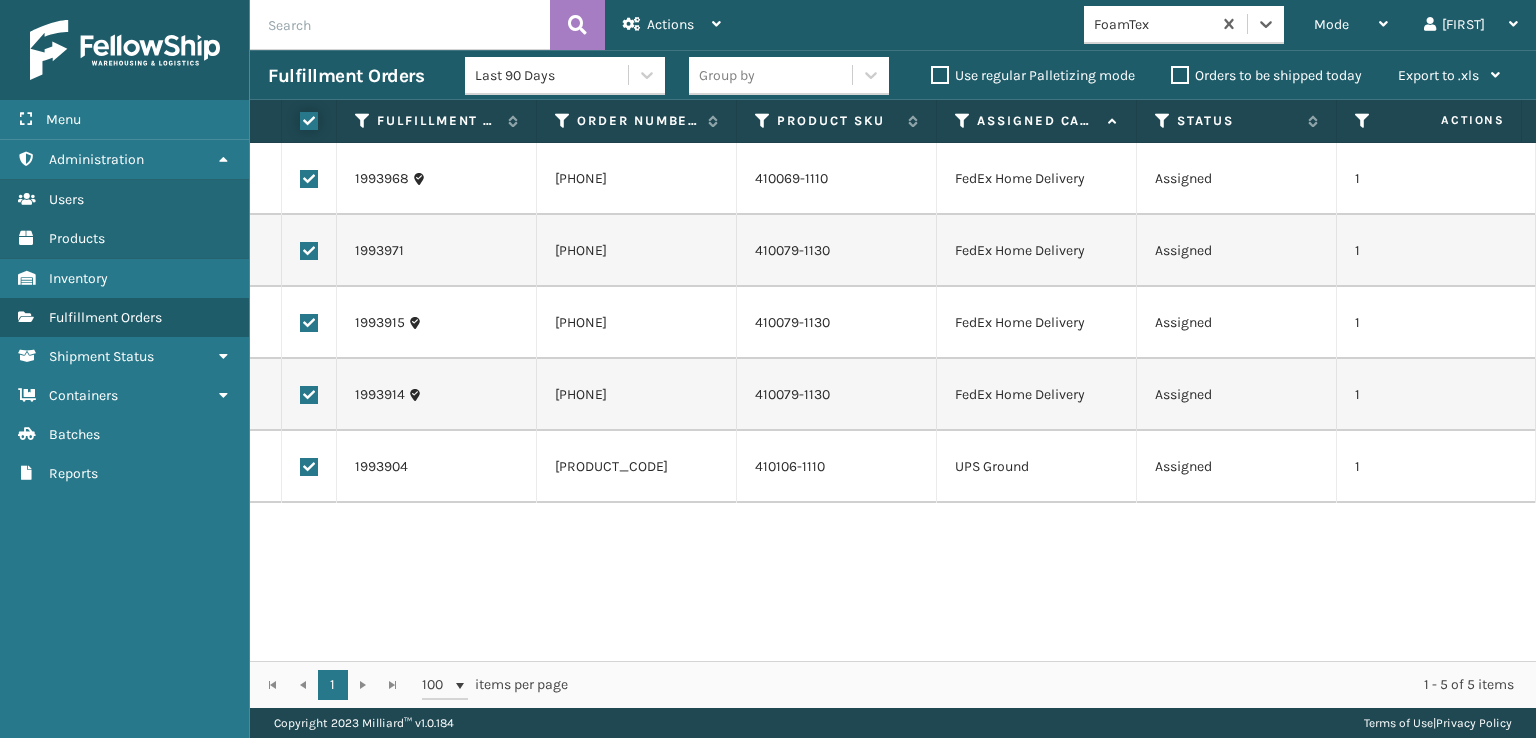 checkbox on "true" 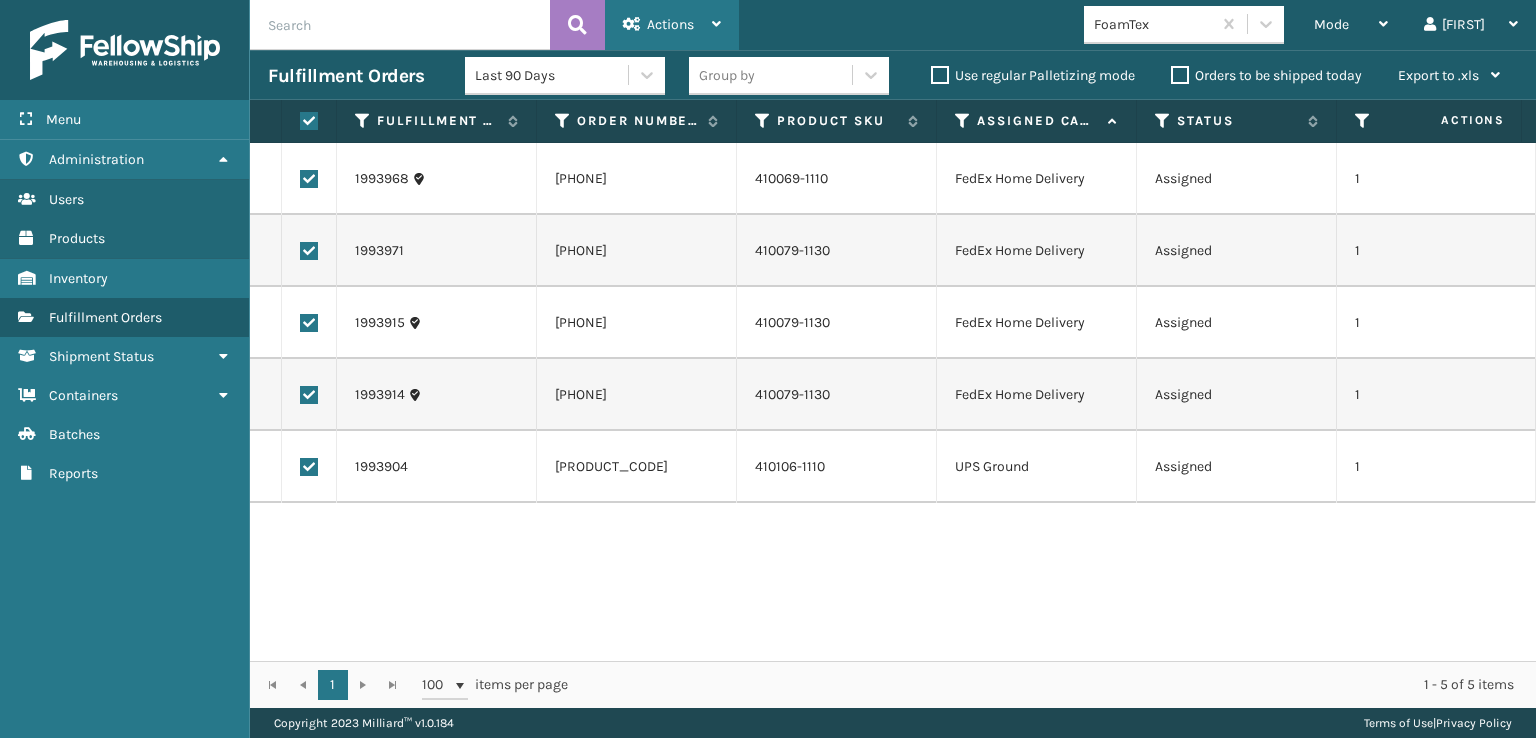 click on "Actions" at bounding box center (672, 25) 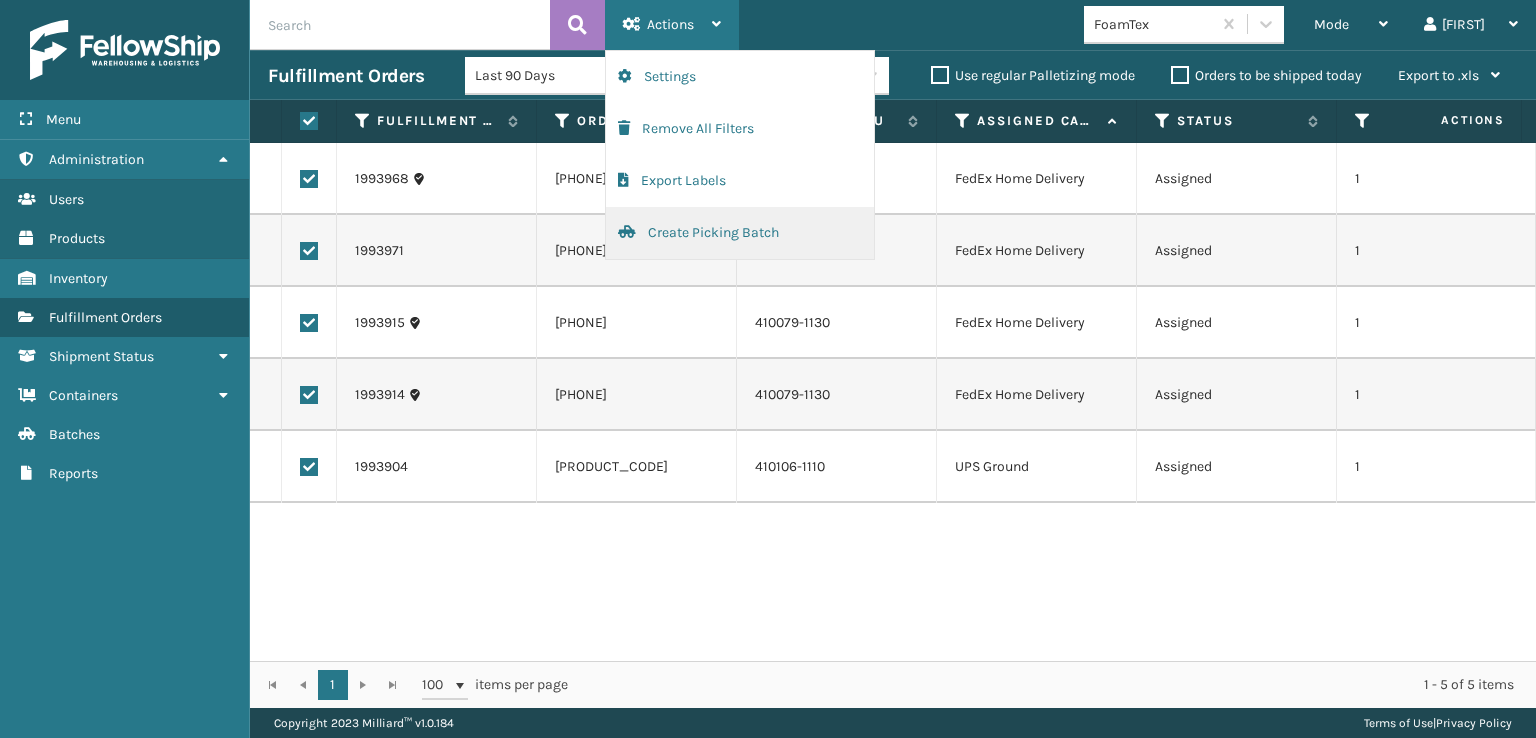 click on "Create Picking Batch" at bounding box center [740, 233] 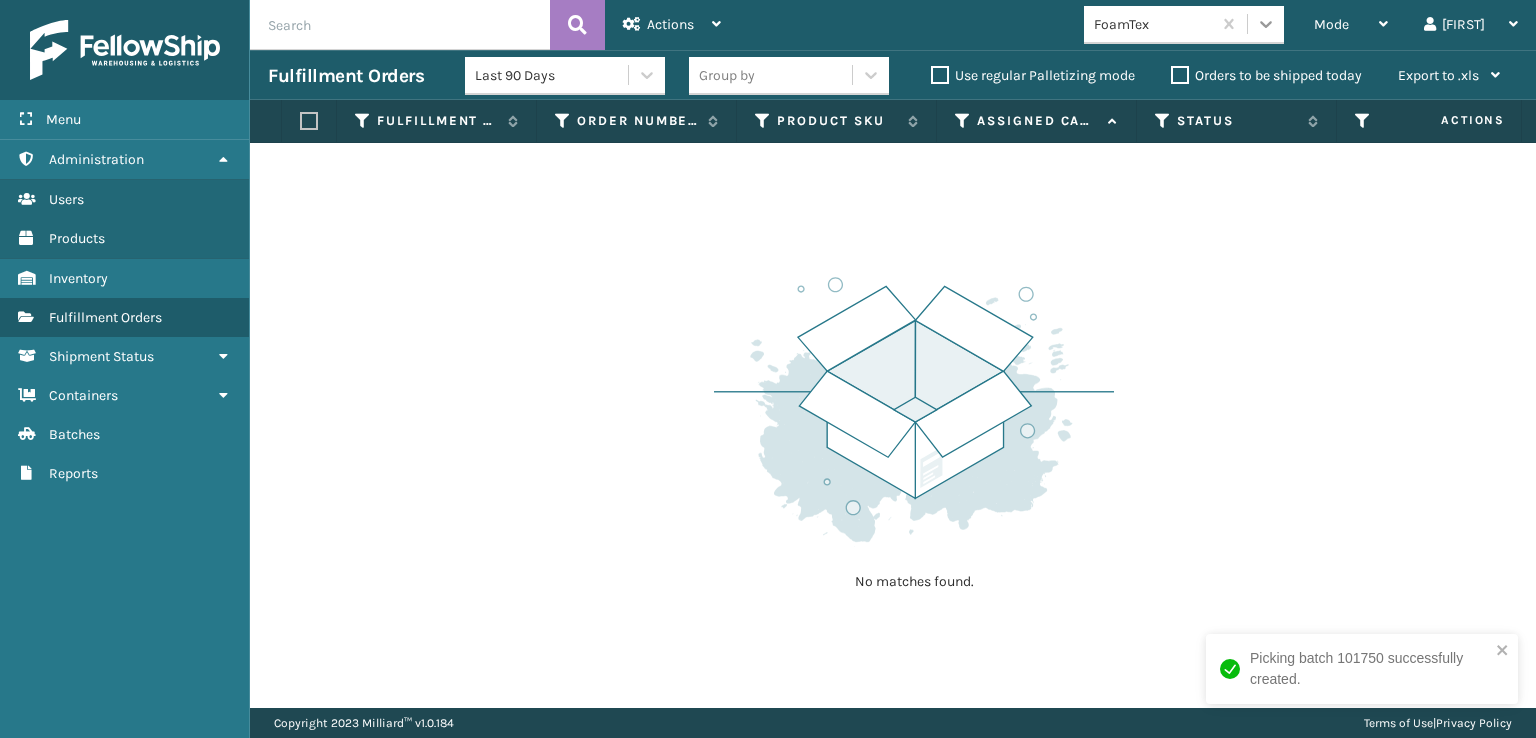 click at bounding box center (1266, 24) 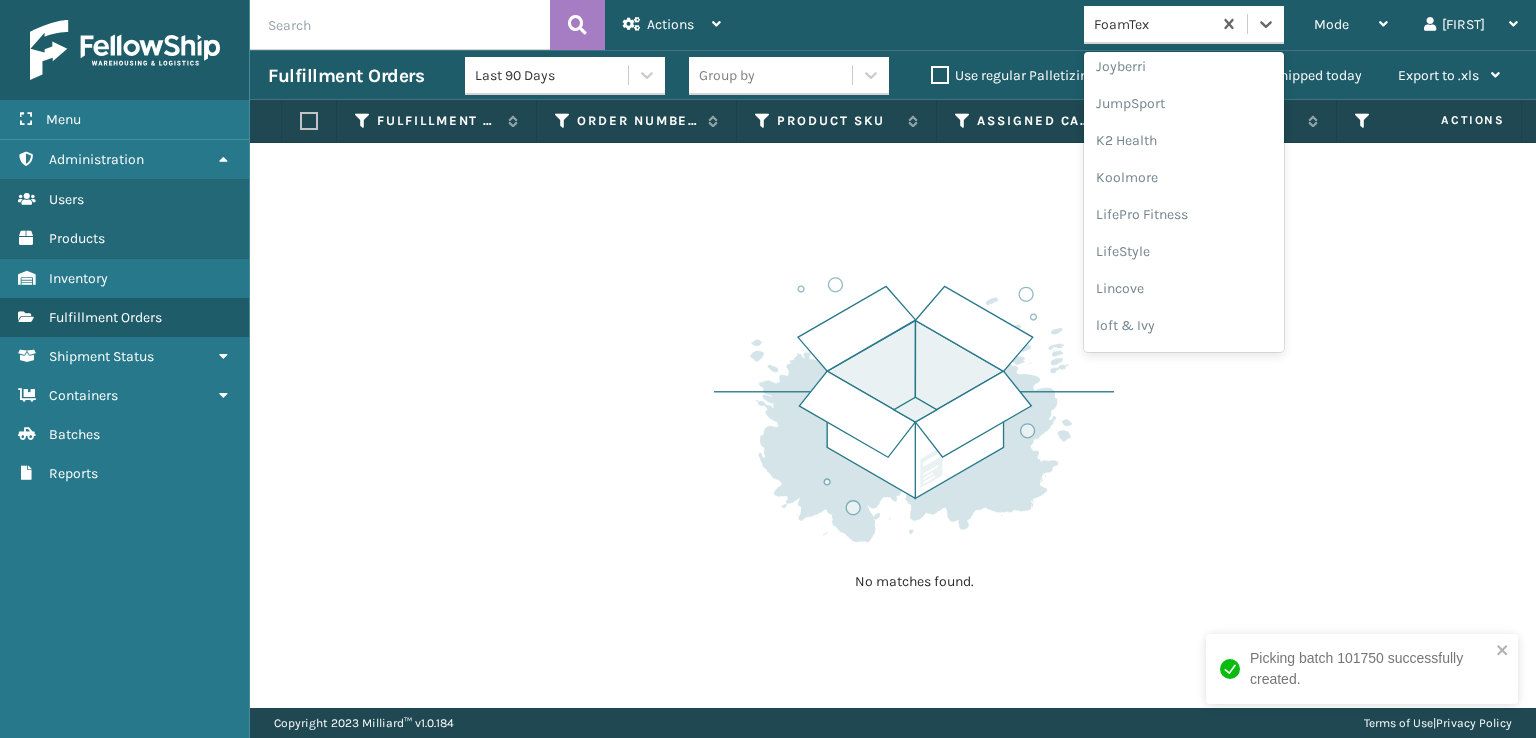 scroll, scrollTop: 632, scrollLeft: 0, axis: vertical 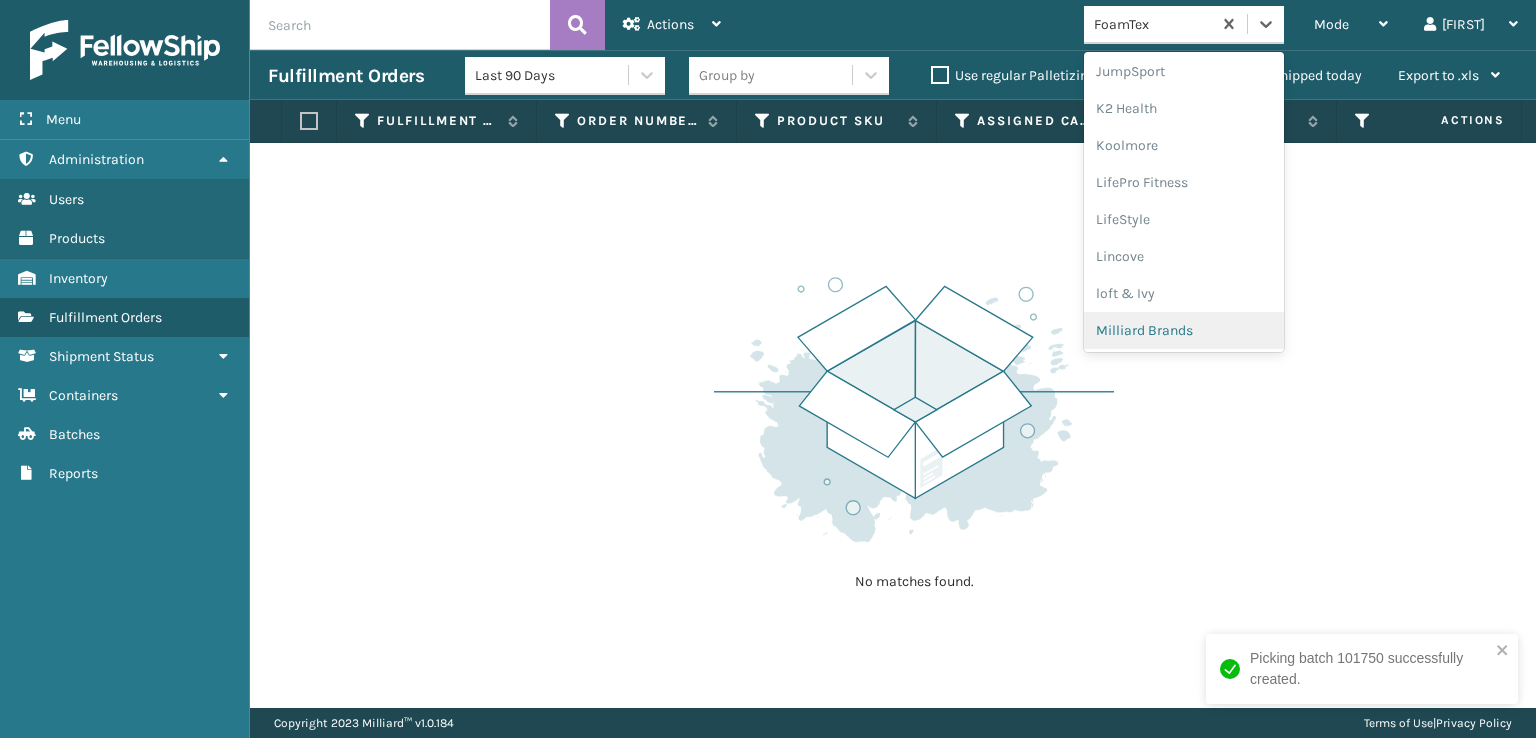 click on "Milliard Brands" at bounding box center [1184, 330] 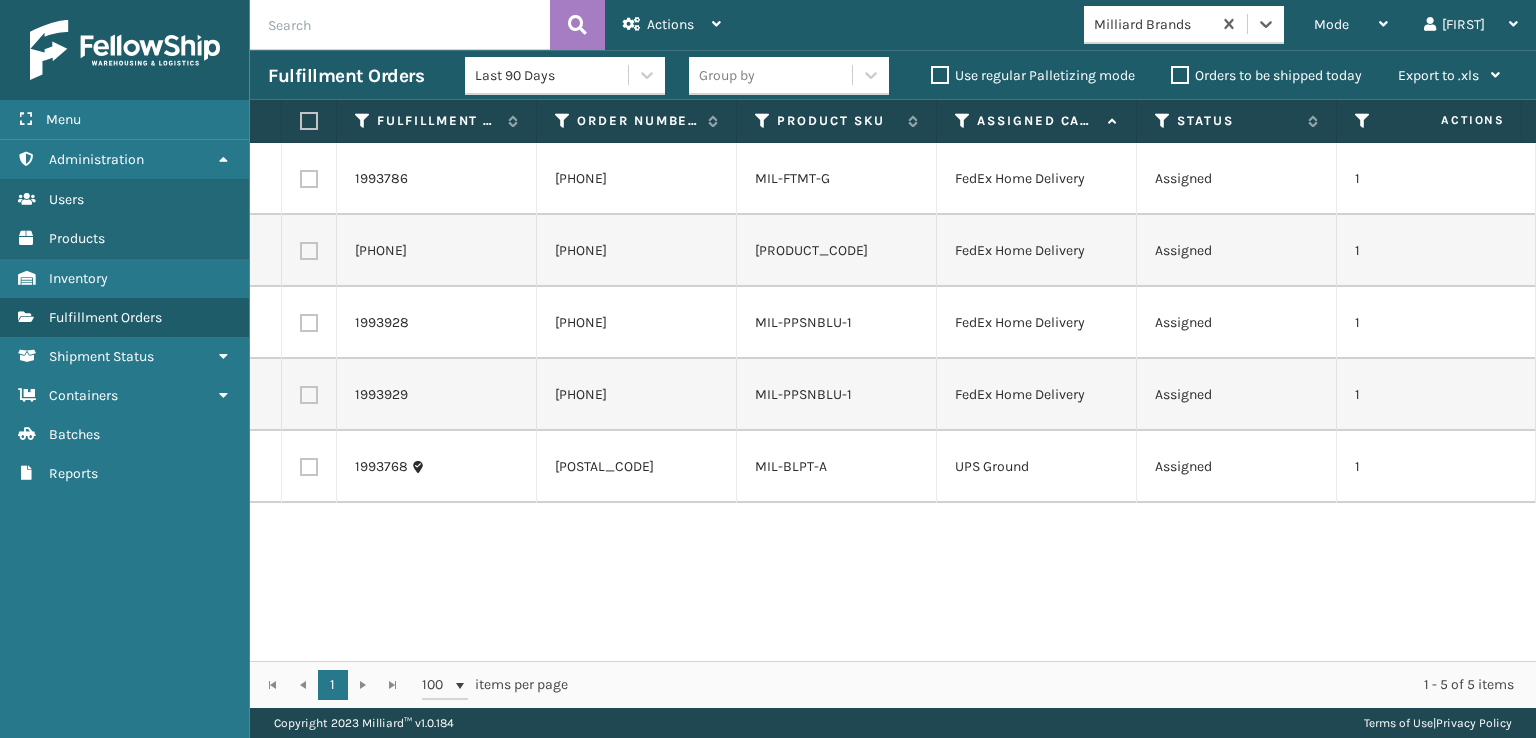 click at bounding box center [309, 121] 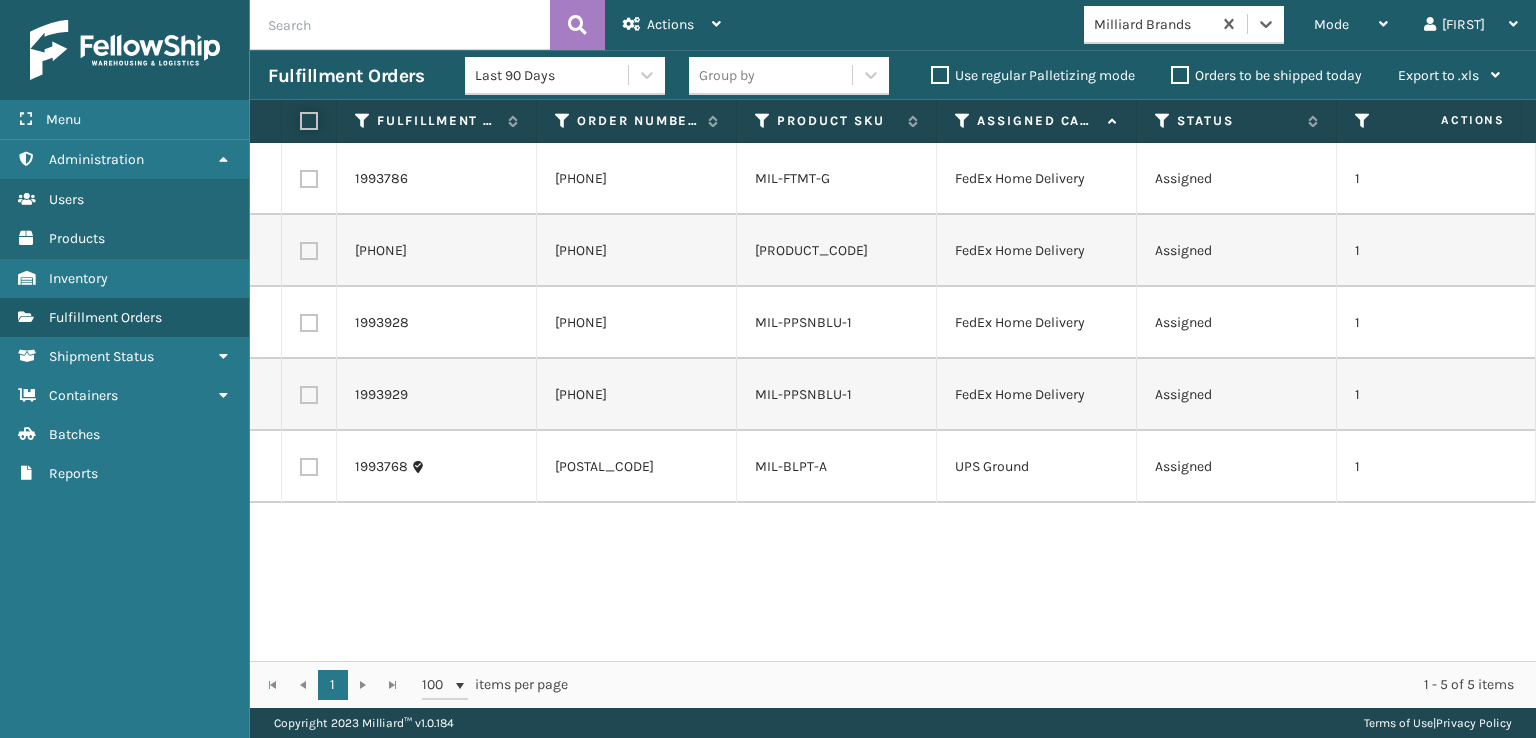 click at bounding box center (300, 121) 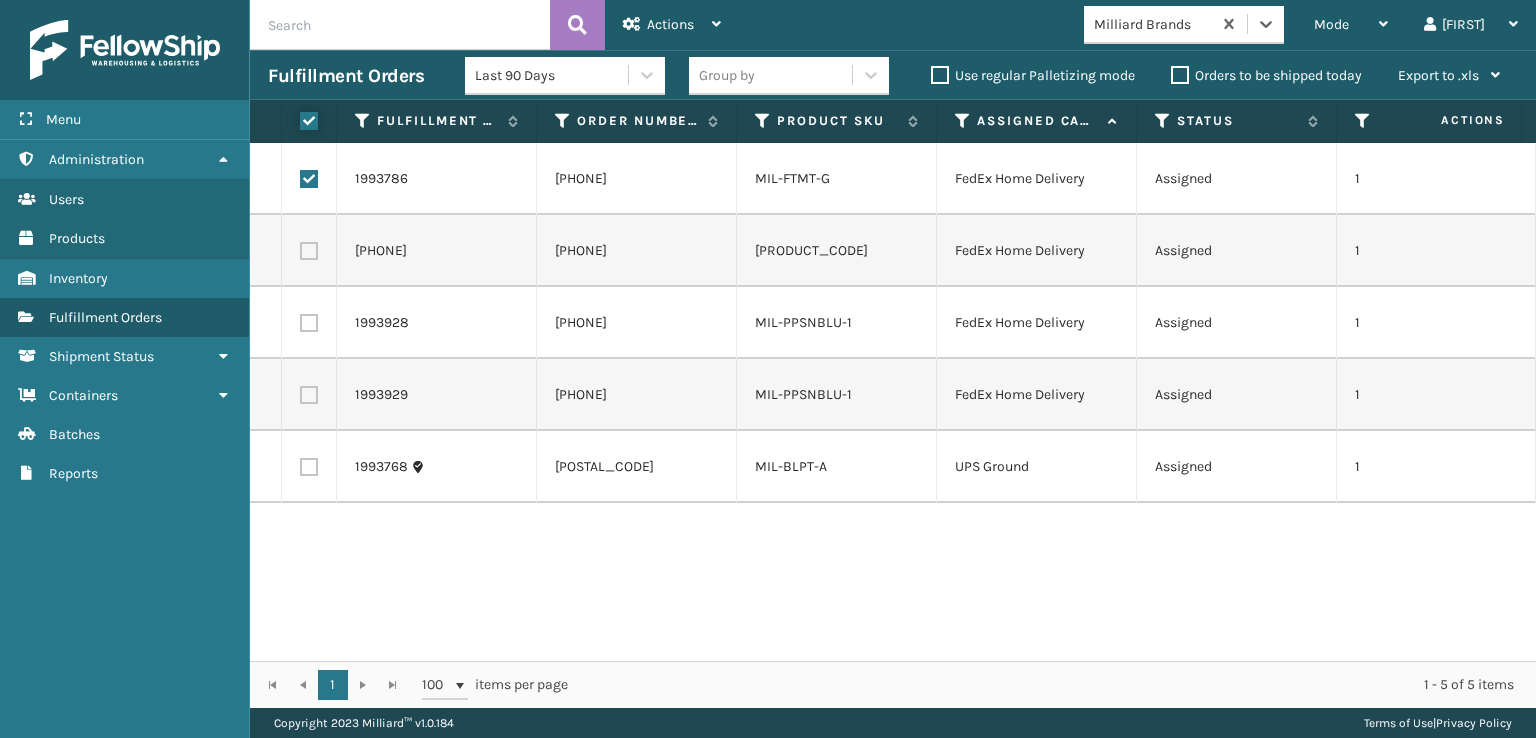 checkbox on "true" 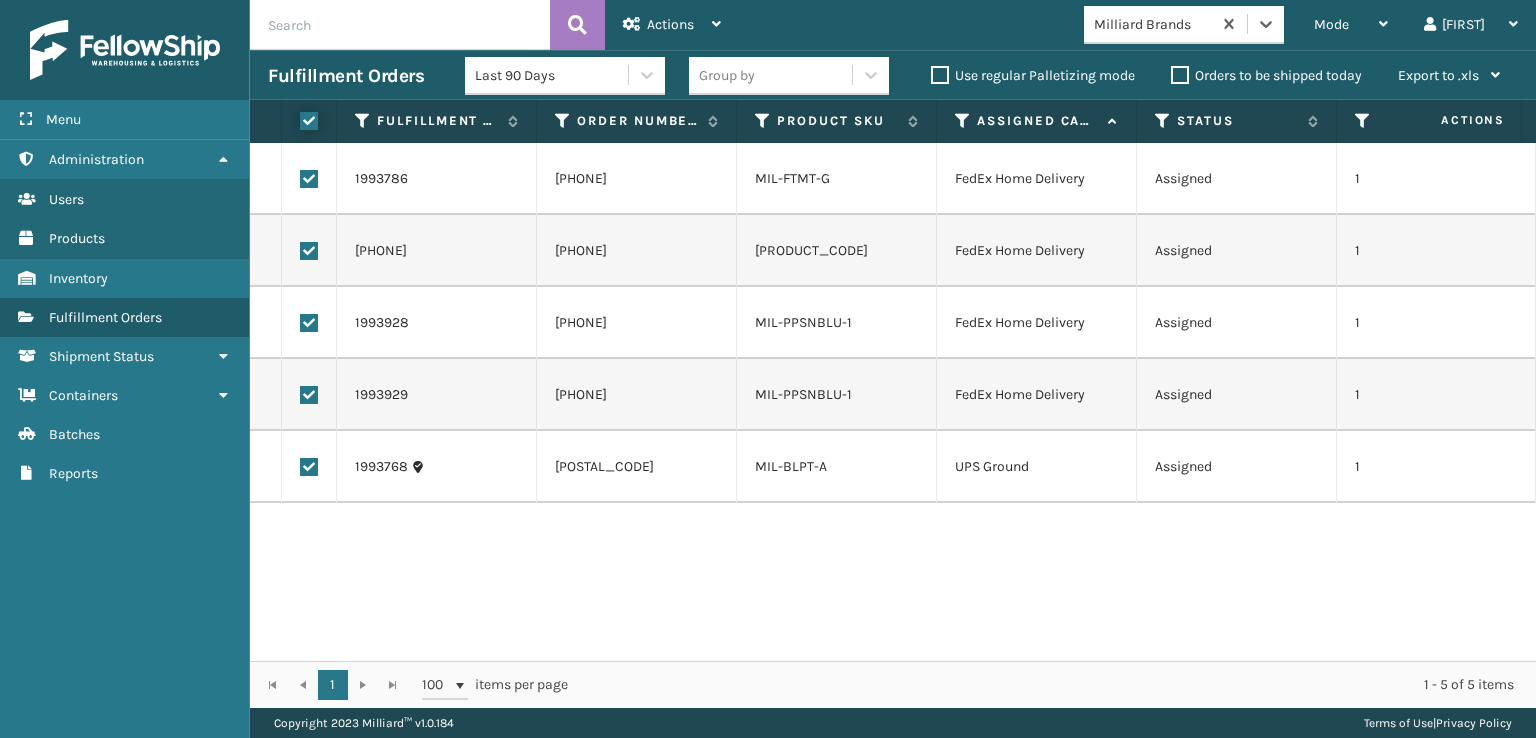 checkbox on "true" 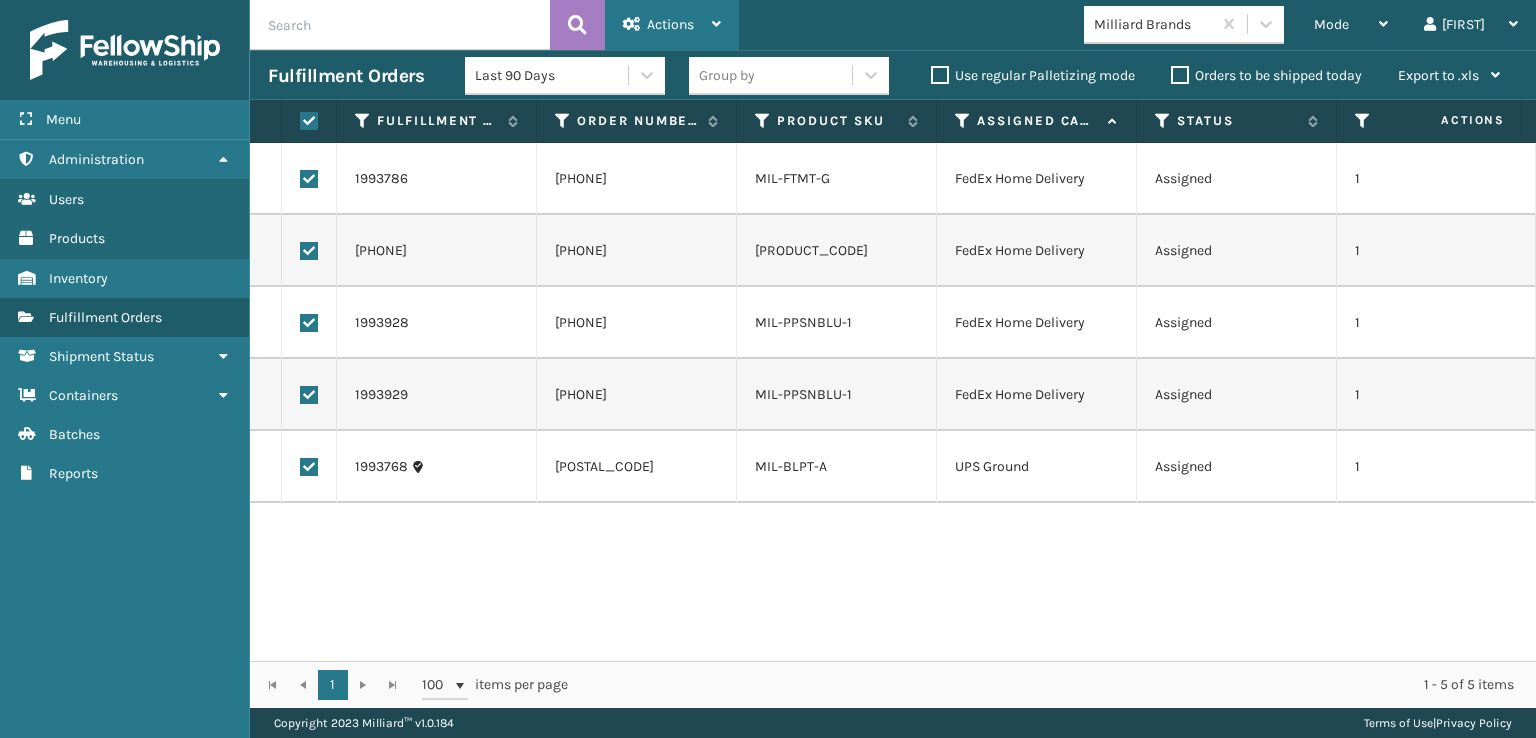 click on "Actions" at bounding box center [672, 25] 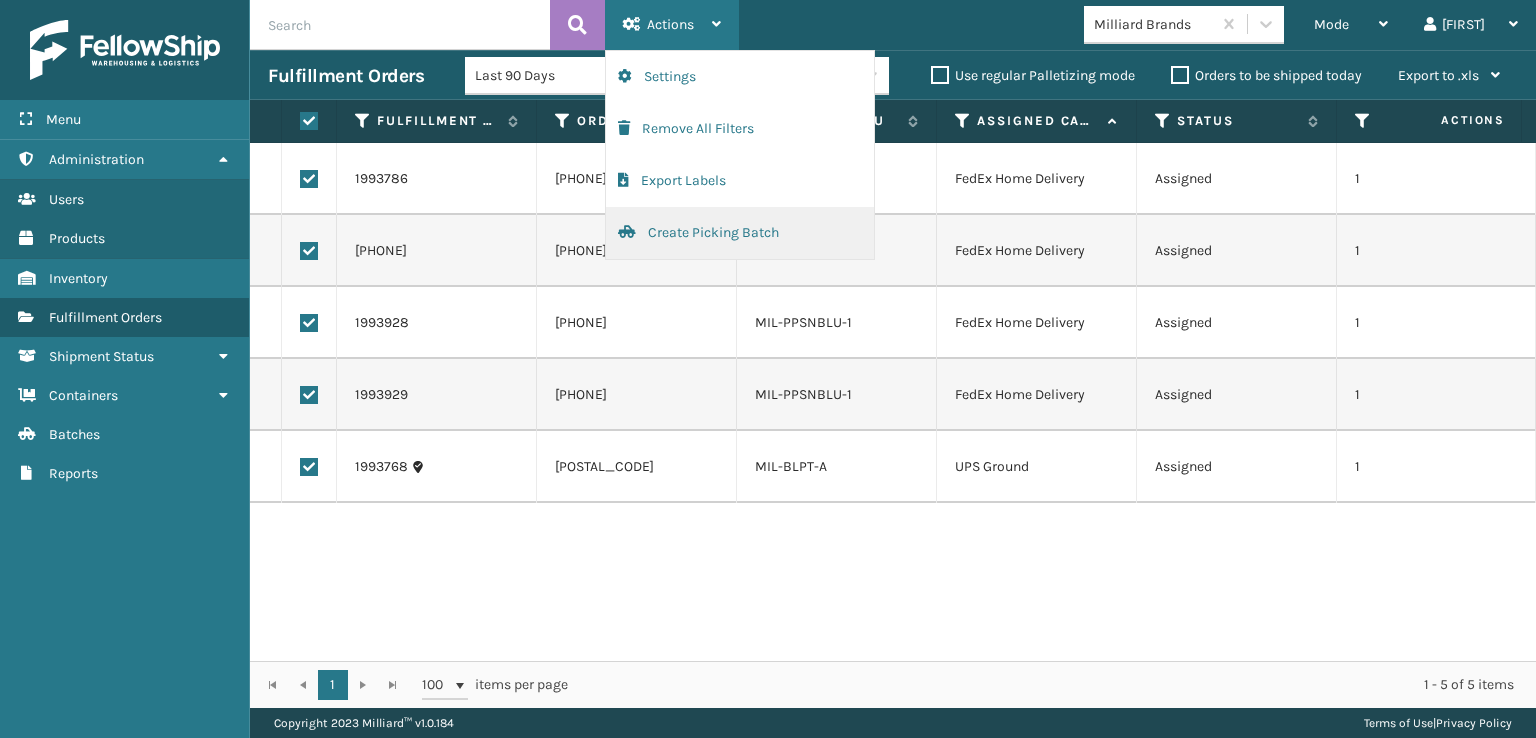 click on "Create Picking Batch" at bounding box center (740, 233) 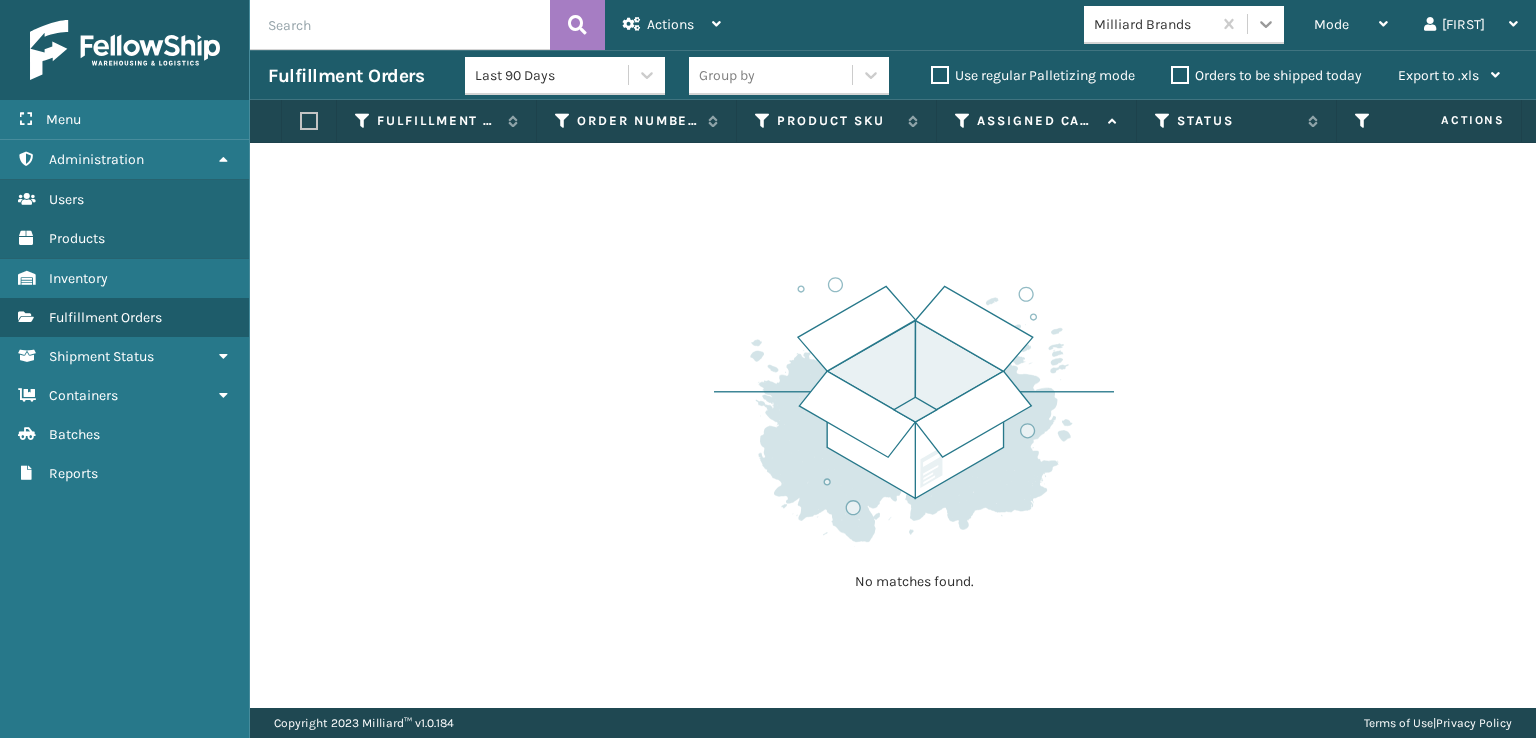 click at bounding box center (1266, 24) 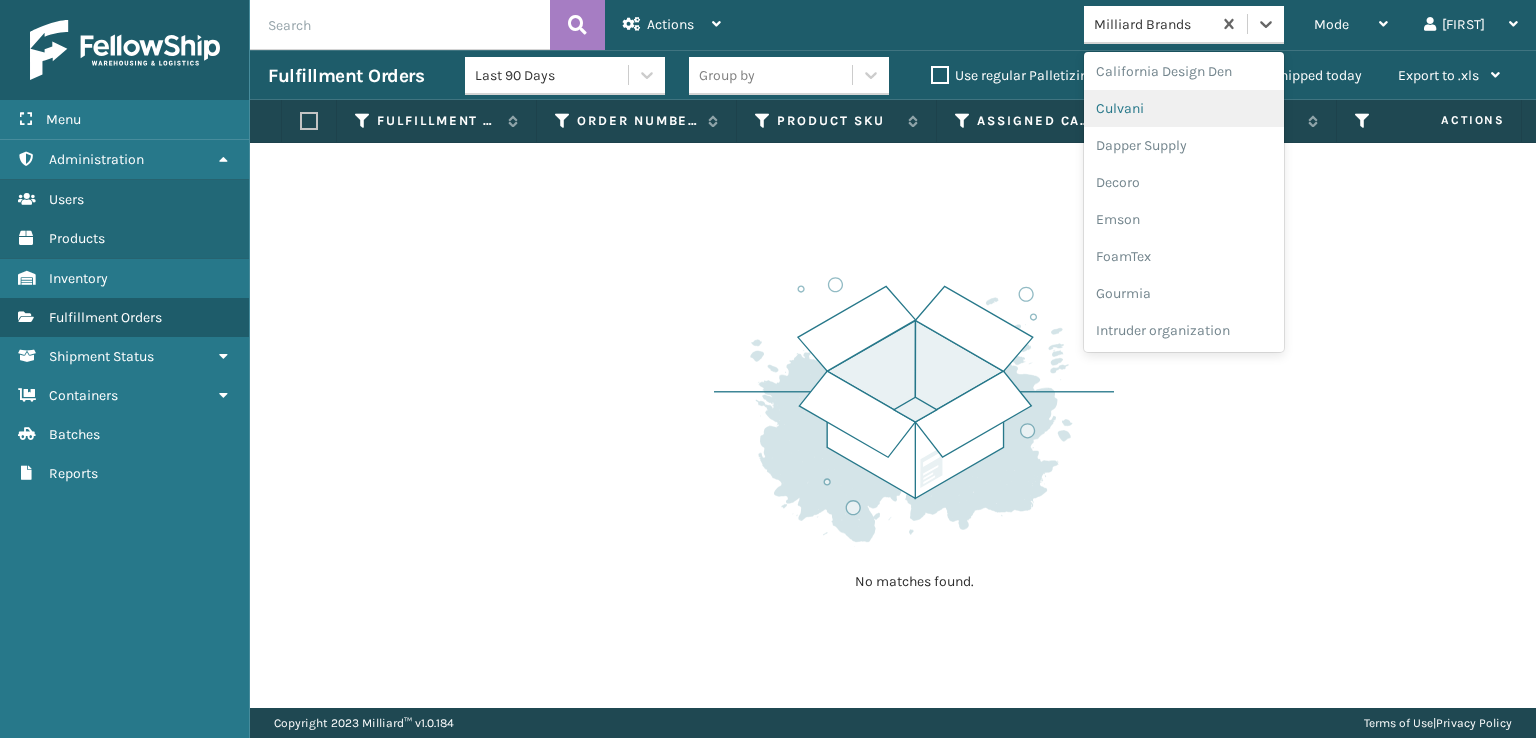 scroll, scrollTop: 300, scrollLeft: 0, axis: vertical 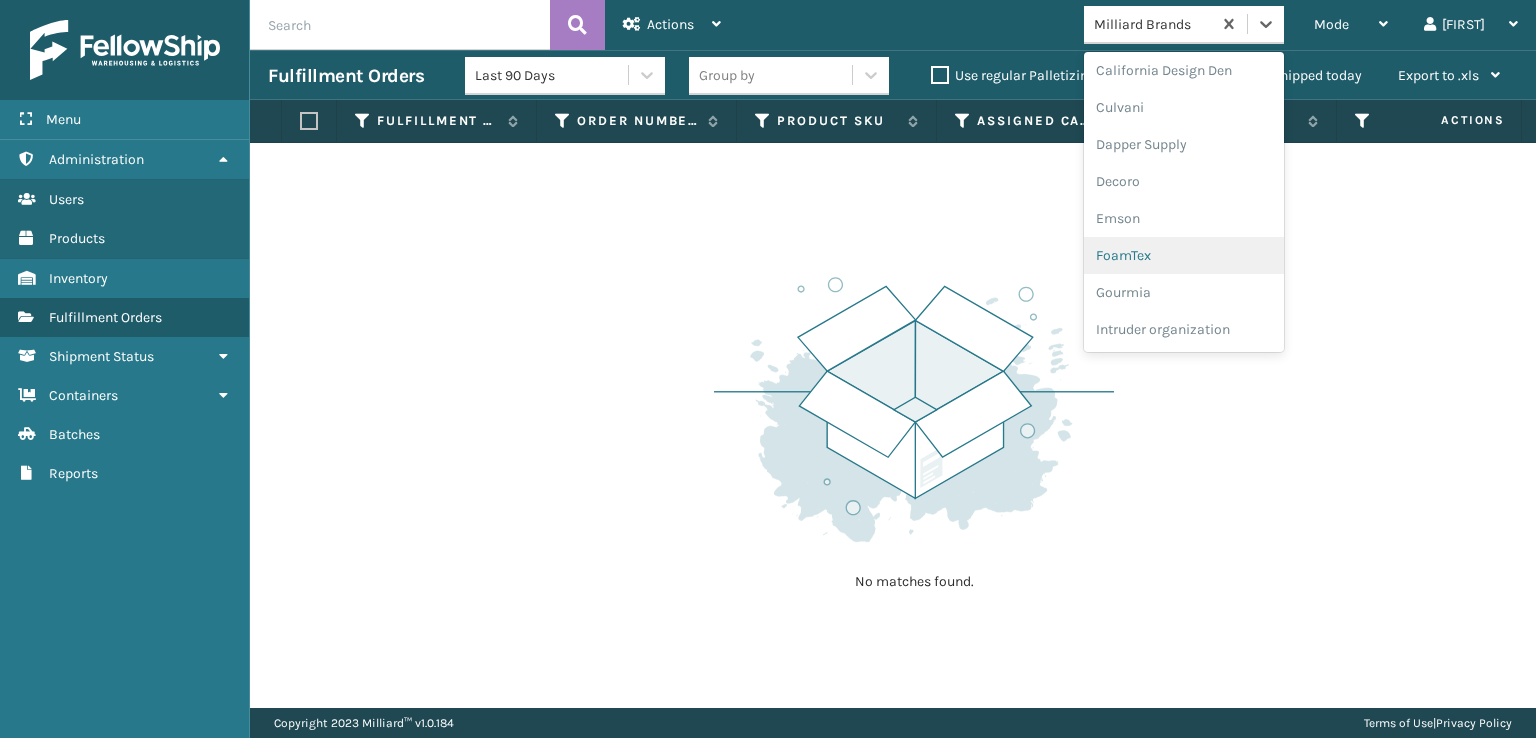 click on "FoamTex" at bounding box center [1184, 255] 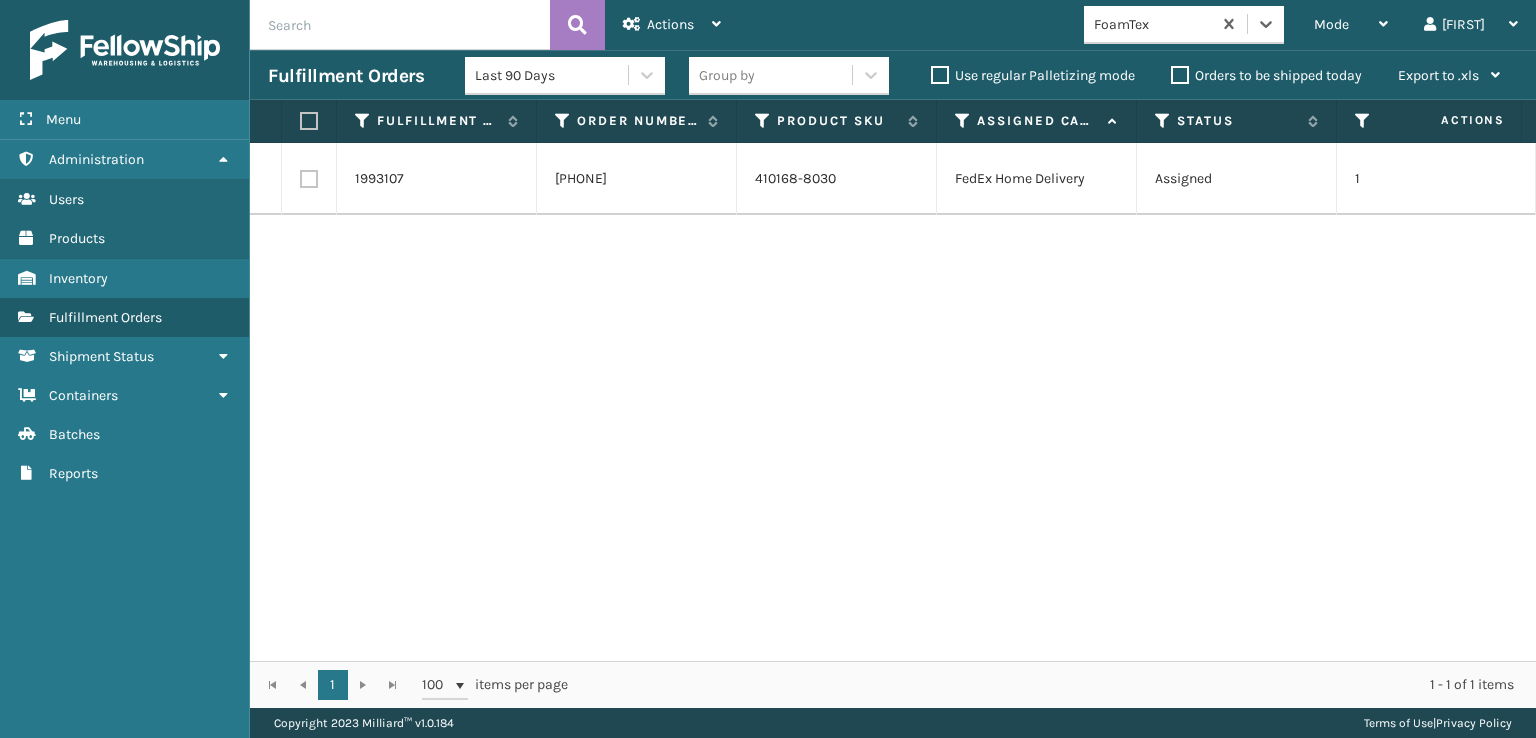click at bounding box center [309, 179] 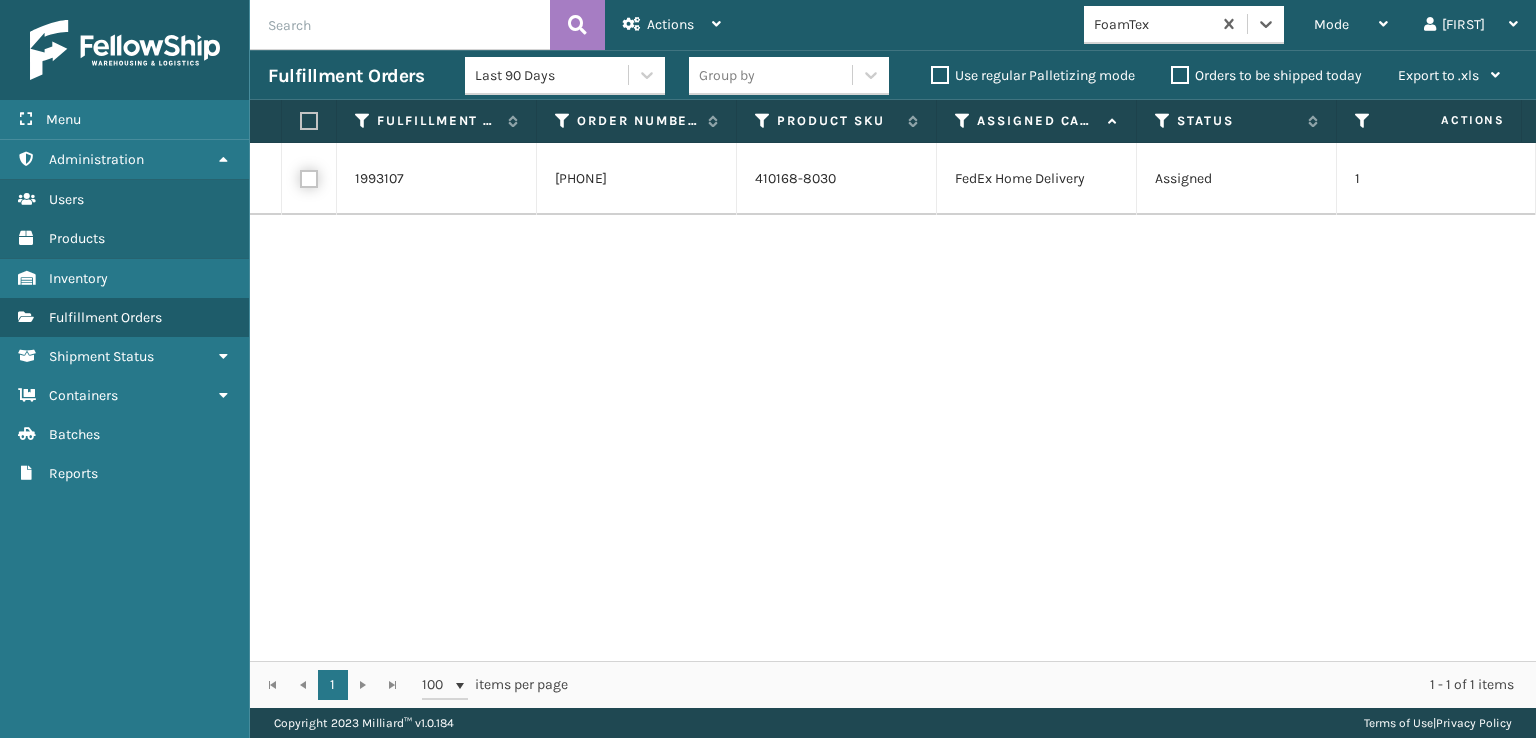 checkbox on "true" 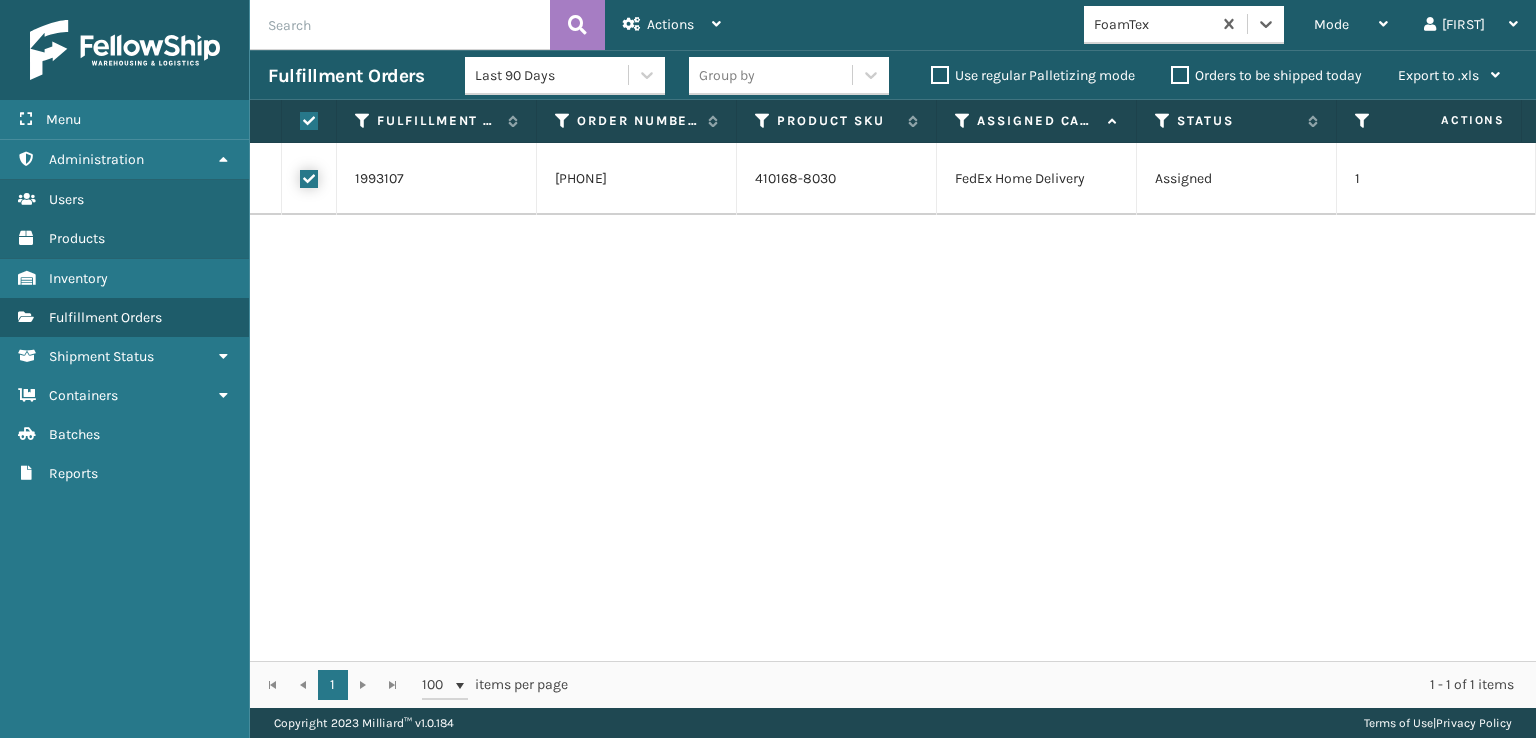 checkbox on "true" 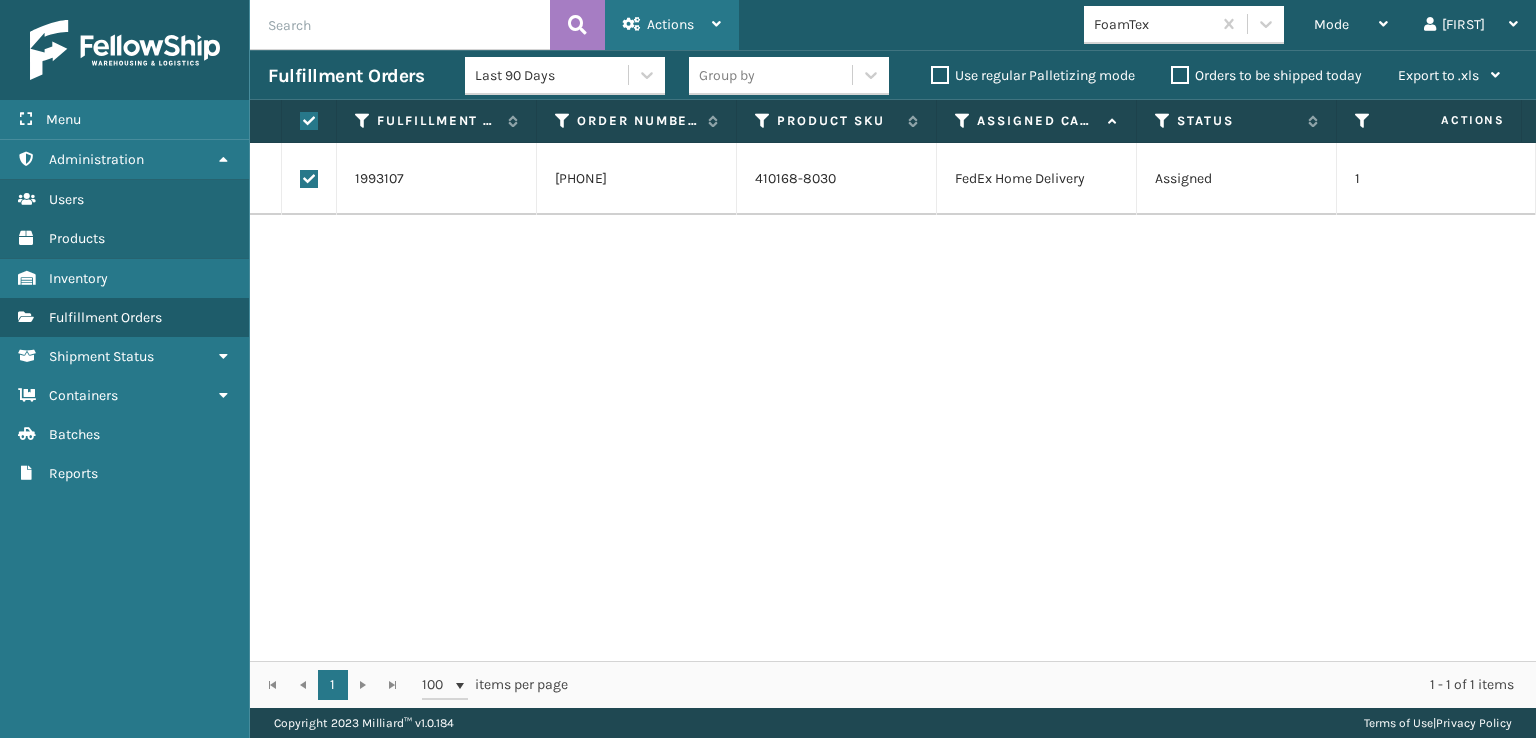 click on "Actions" at bounding box center [672, 25] 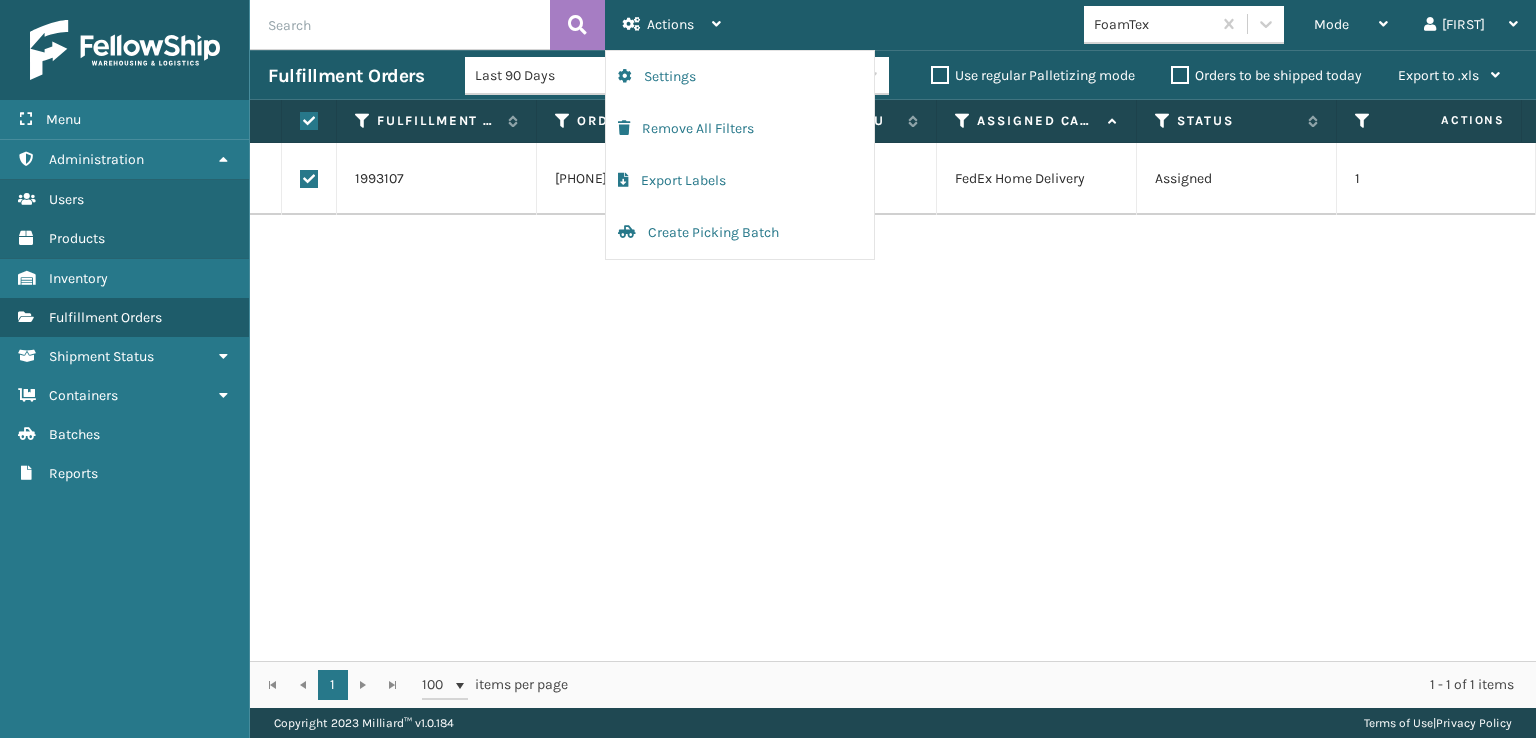 click on "[PHONE] [PHONE] [PHONE] [STATE] [CITY] [POSTAL_CODE] [PHONE] - [BRAND] [BRAND] [STATE] [POSTAL_CODE] [SERVICE] [PHONE] - [BRAND]" at bounding box center [893, 402] 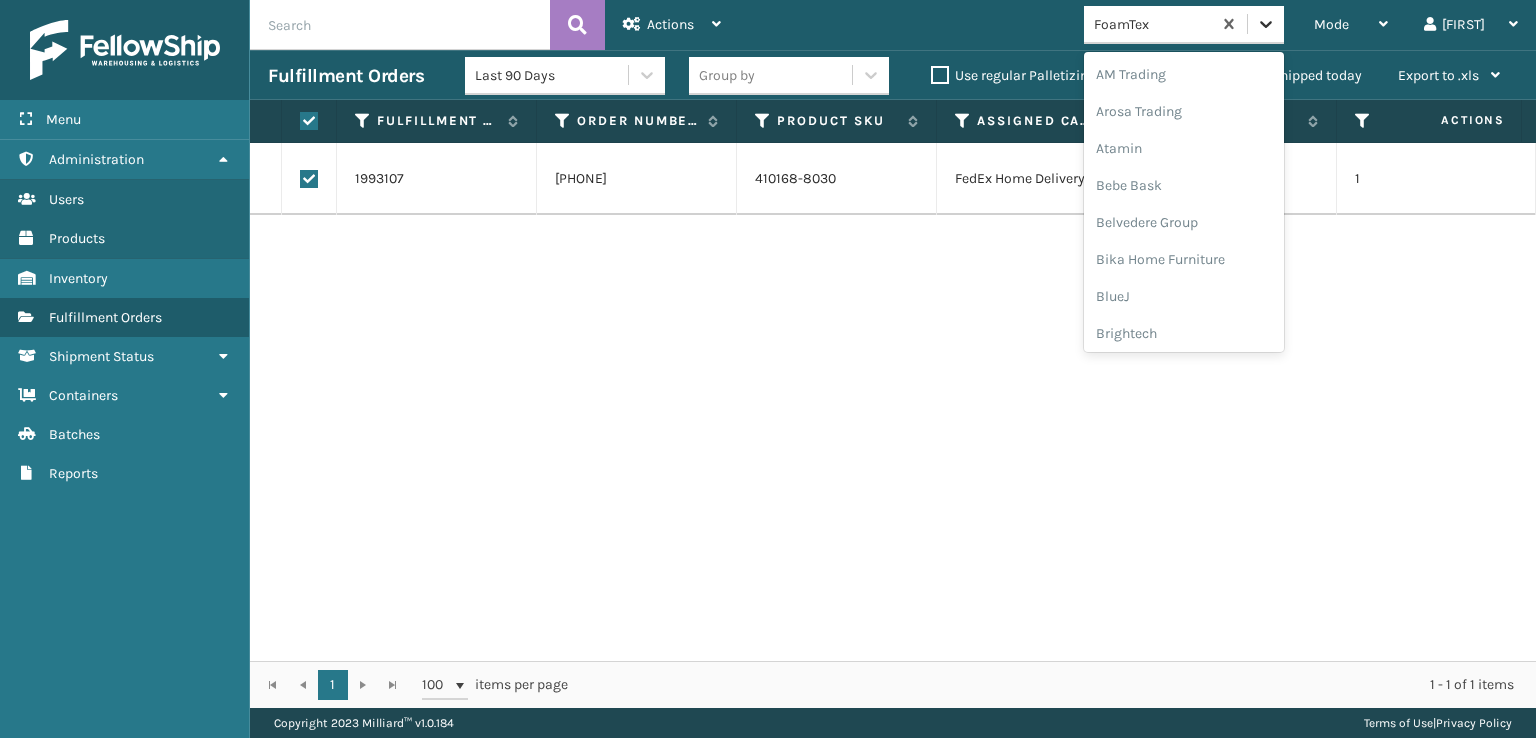 click at bounding box center (1266, 24) 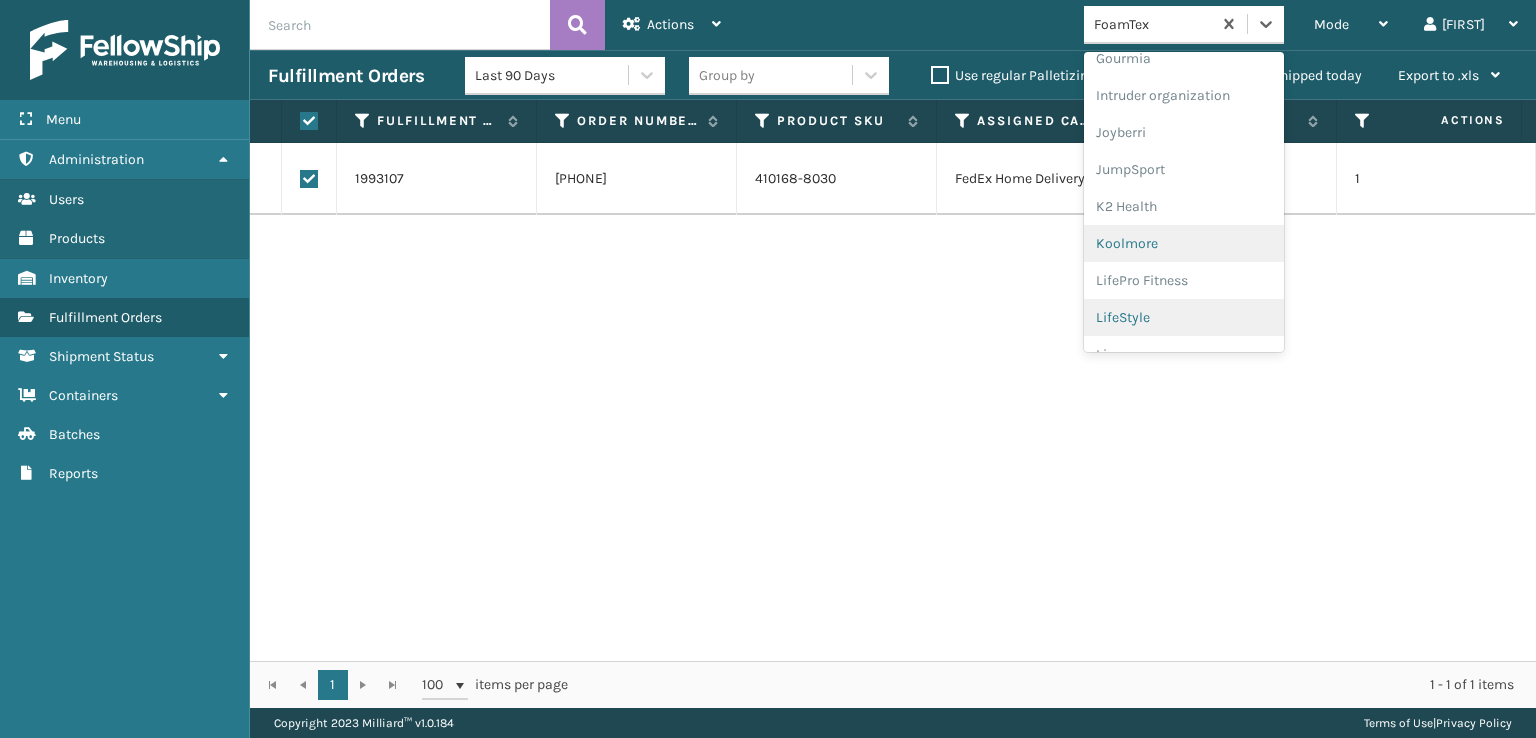 scroll, scrollTop: 632, scrollLeft: 0, axis: vertical 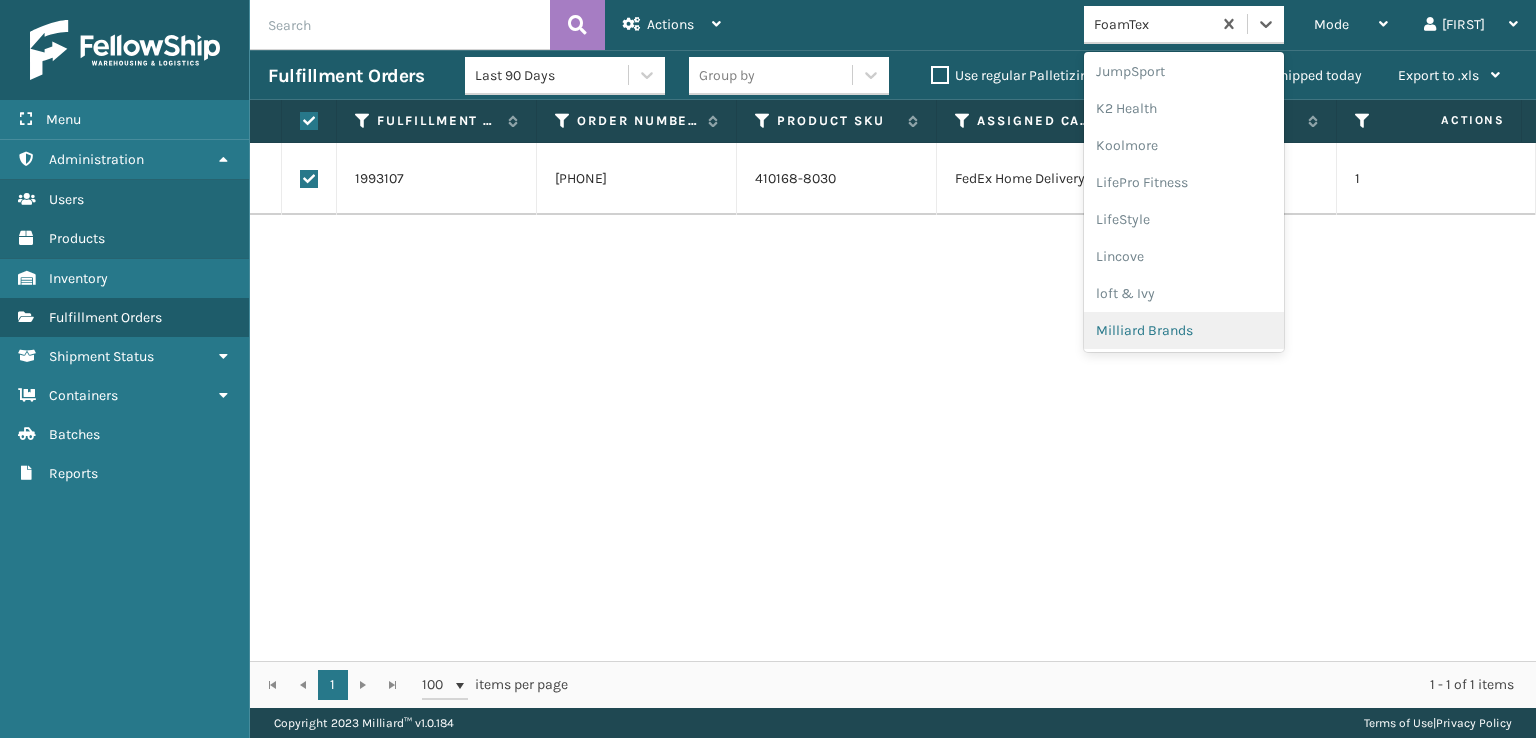 click on "Milliard Brands" at bounding box center [1184, 330] 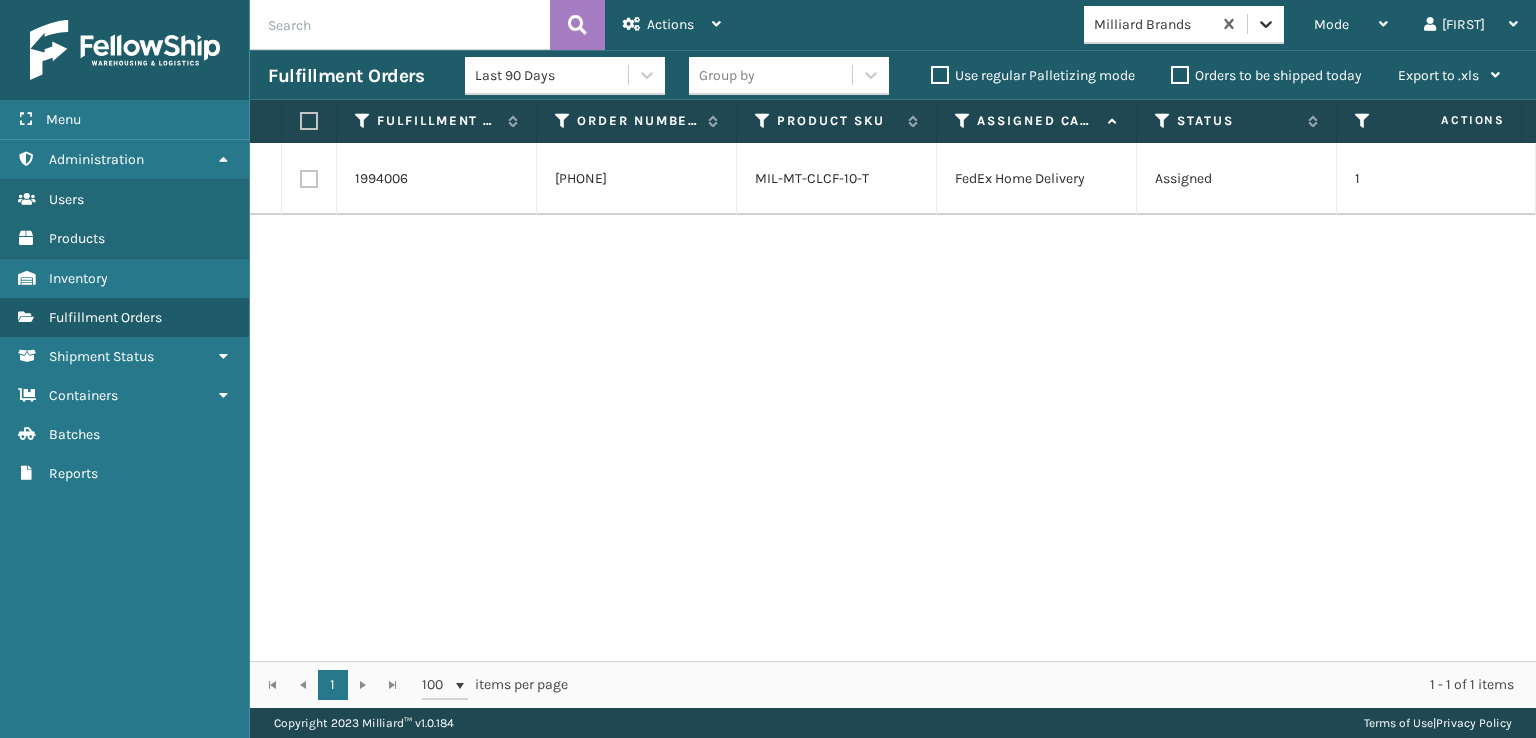 click at bounding box center (1266, 24) 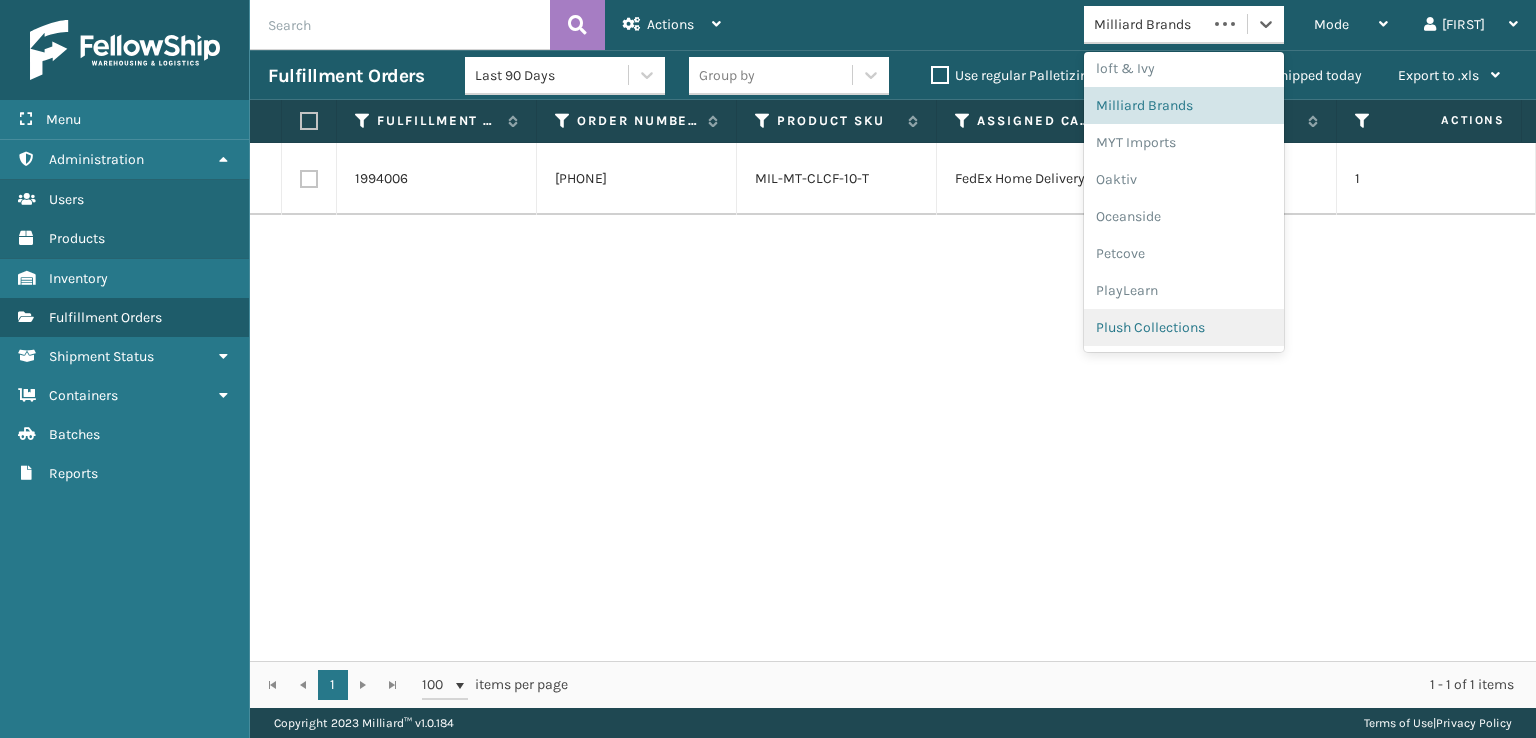scroll, scrollTop: 966, scrollLeft: 0, axis: vertical 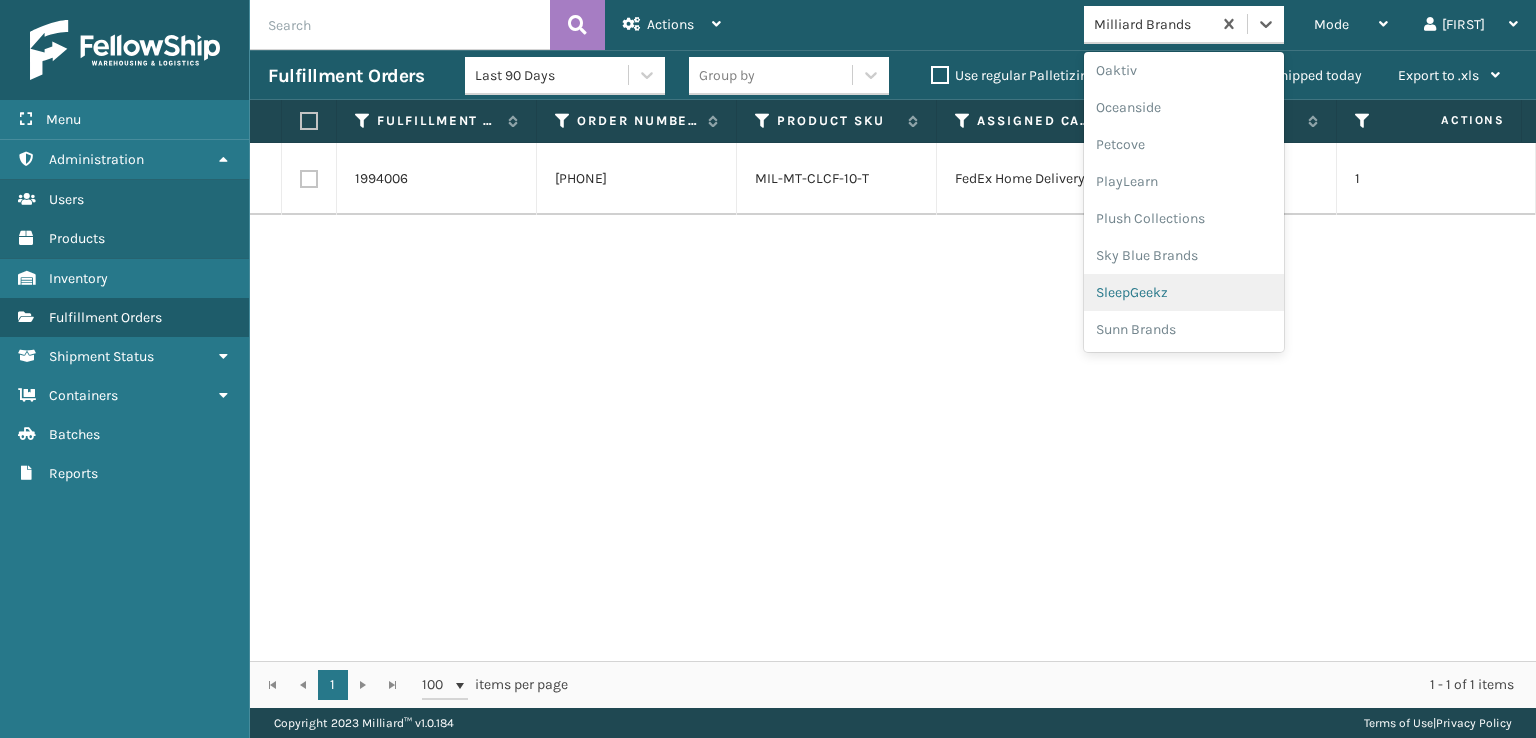 click on "SleepGeekz" at bounding box center (1184, 292) 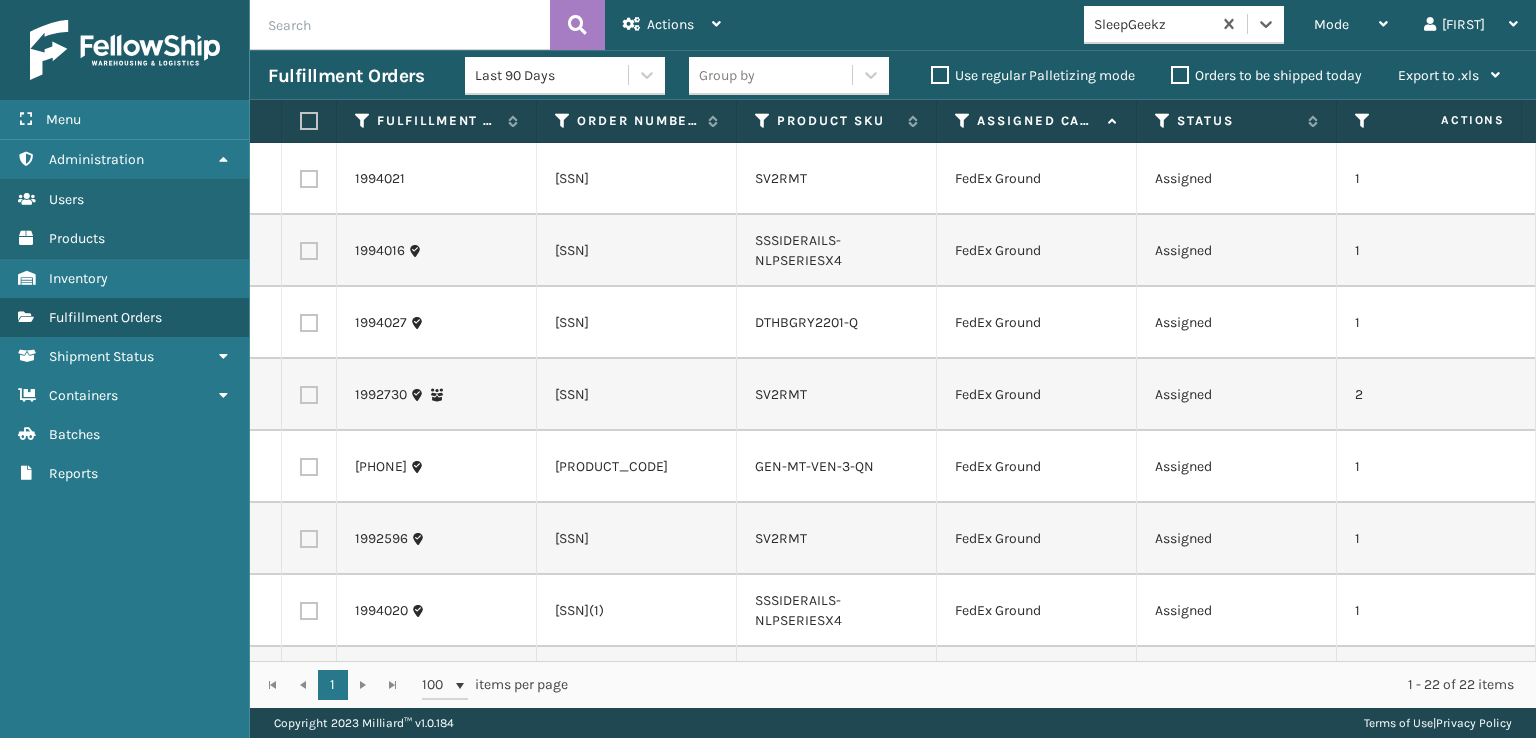 click at bounding box center (309, 179) 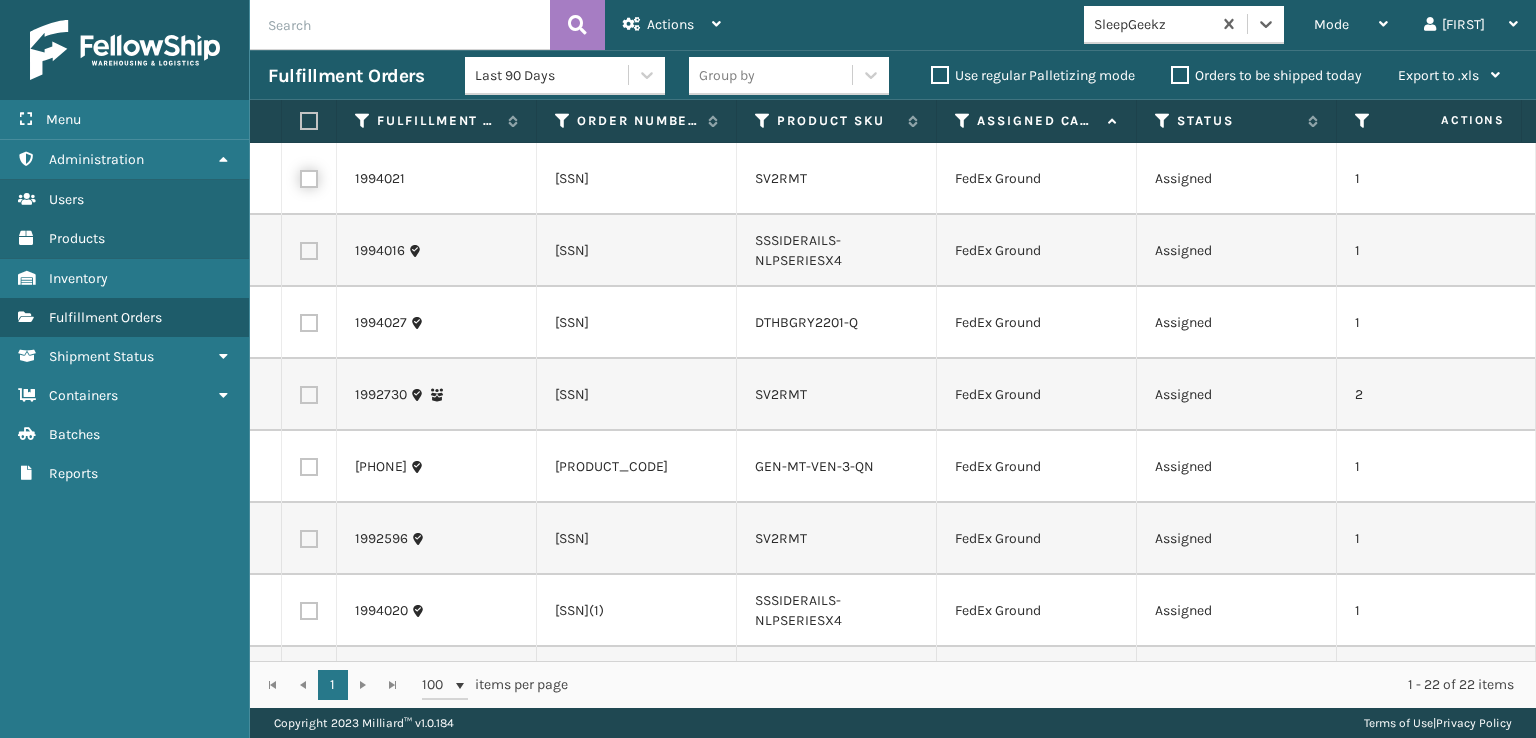 click at bounding box center (300, 176) 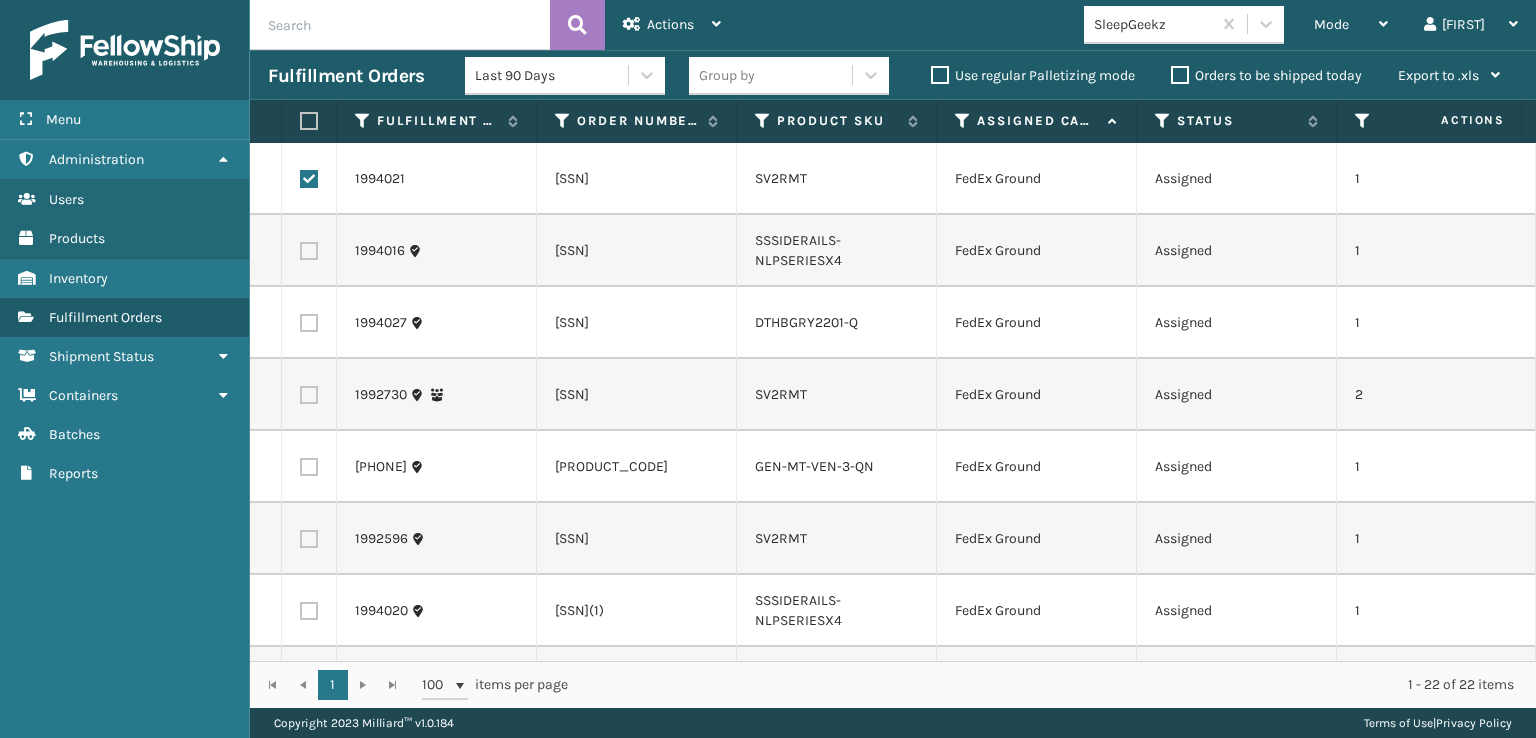 click at bounding box center [309, 251] 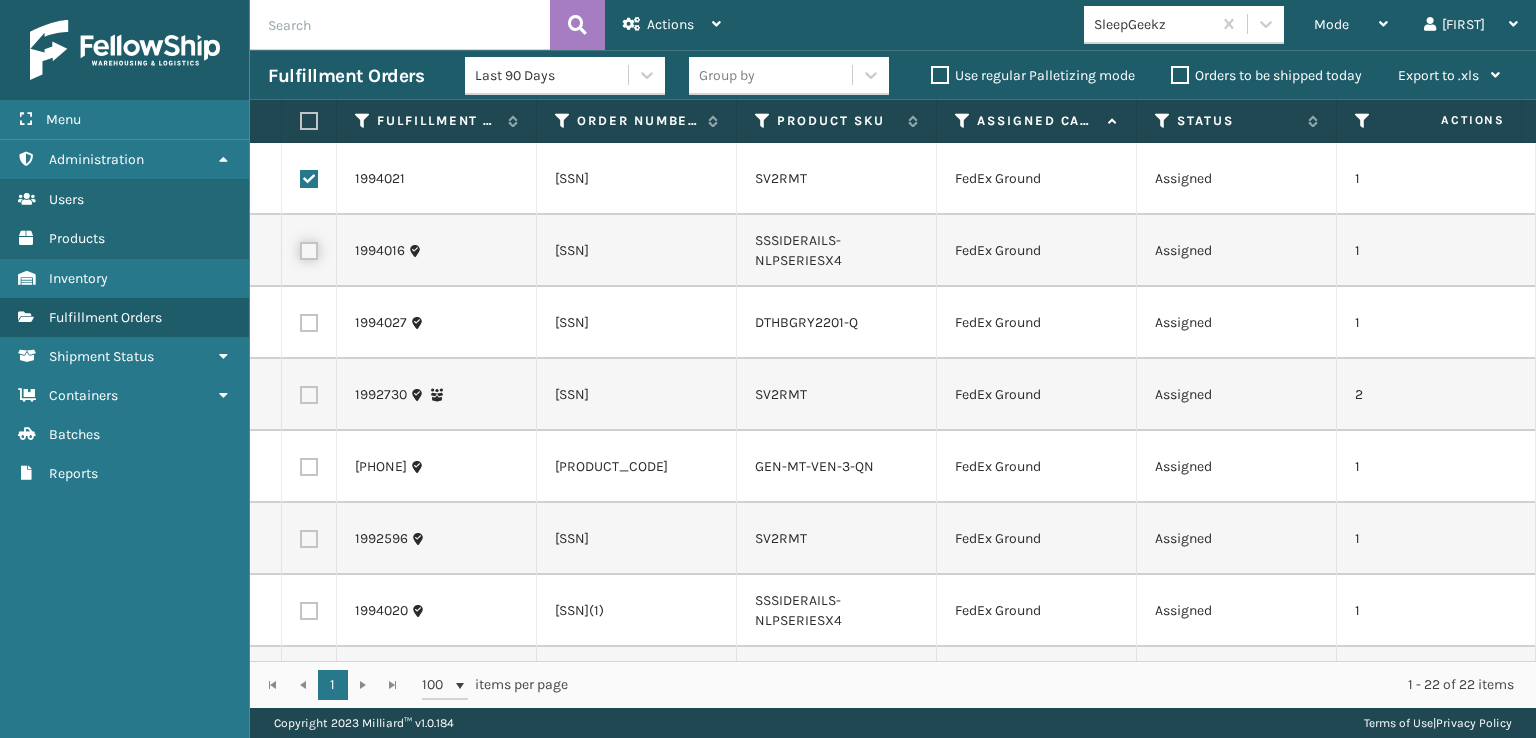 click at bounding box center [300, 248] 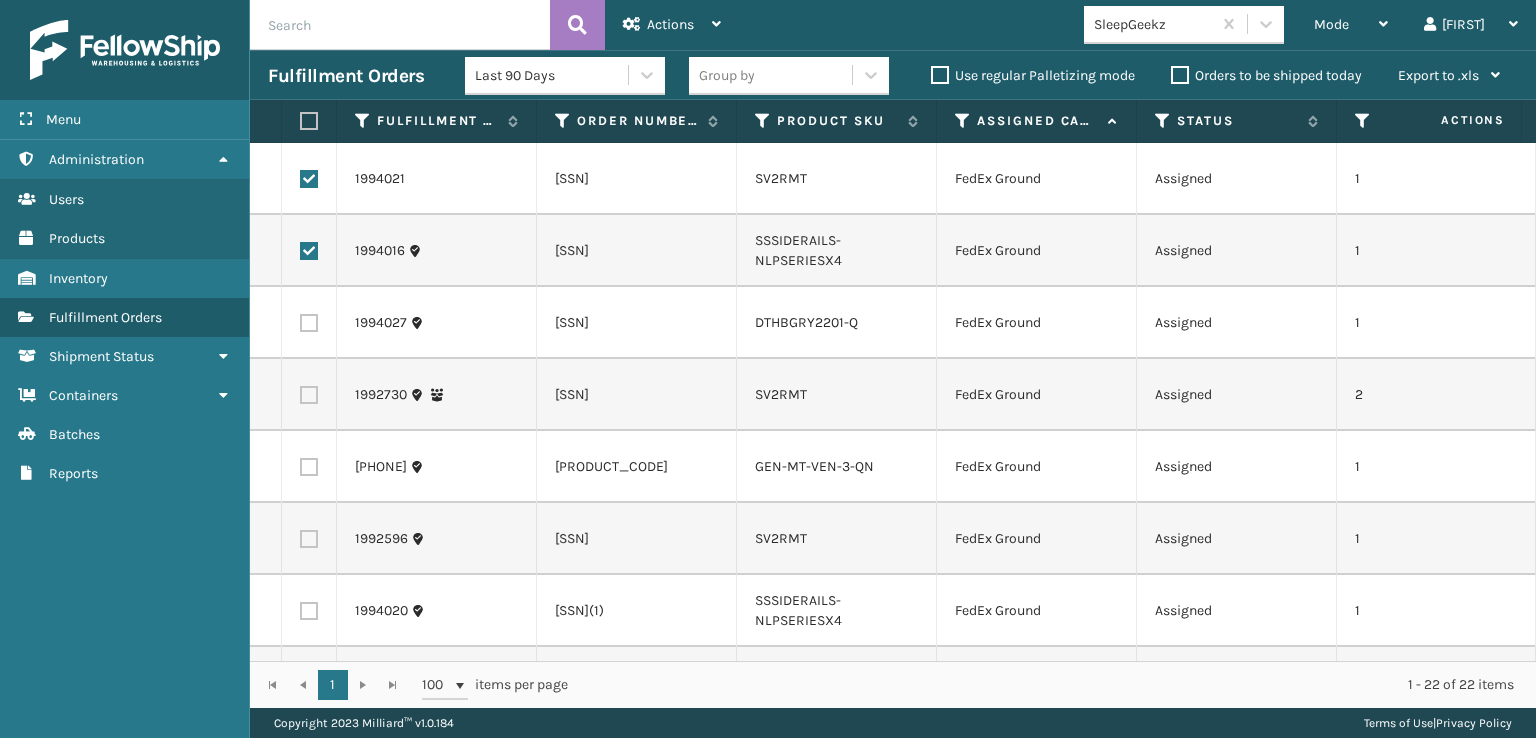 click at bounding box center (309, 179) 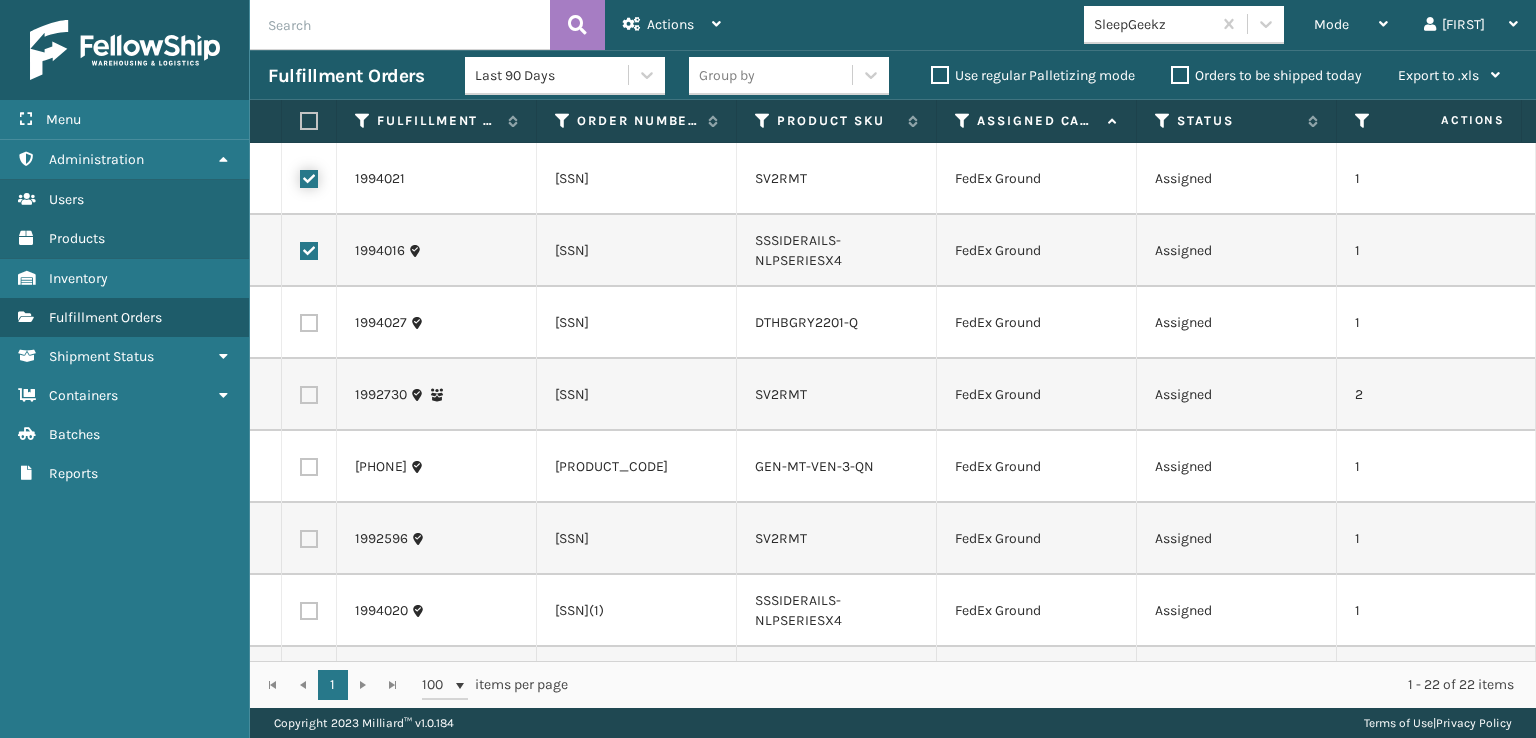 click at bounding box center (300, 176) 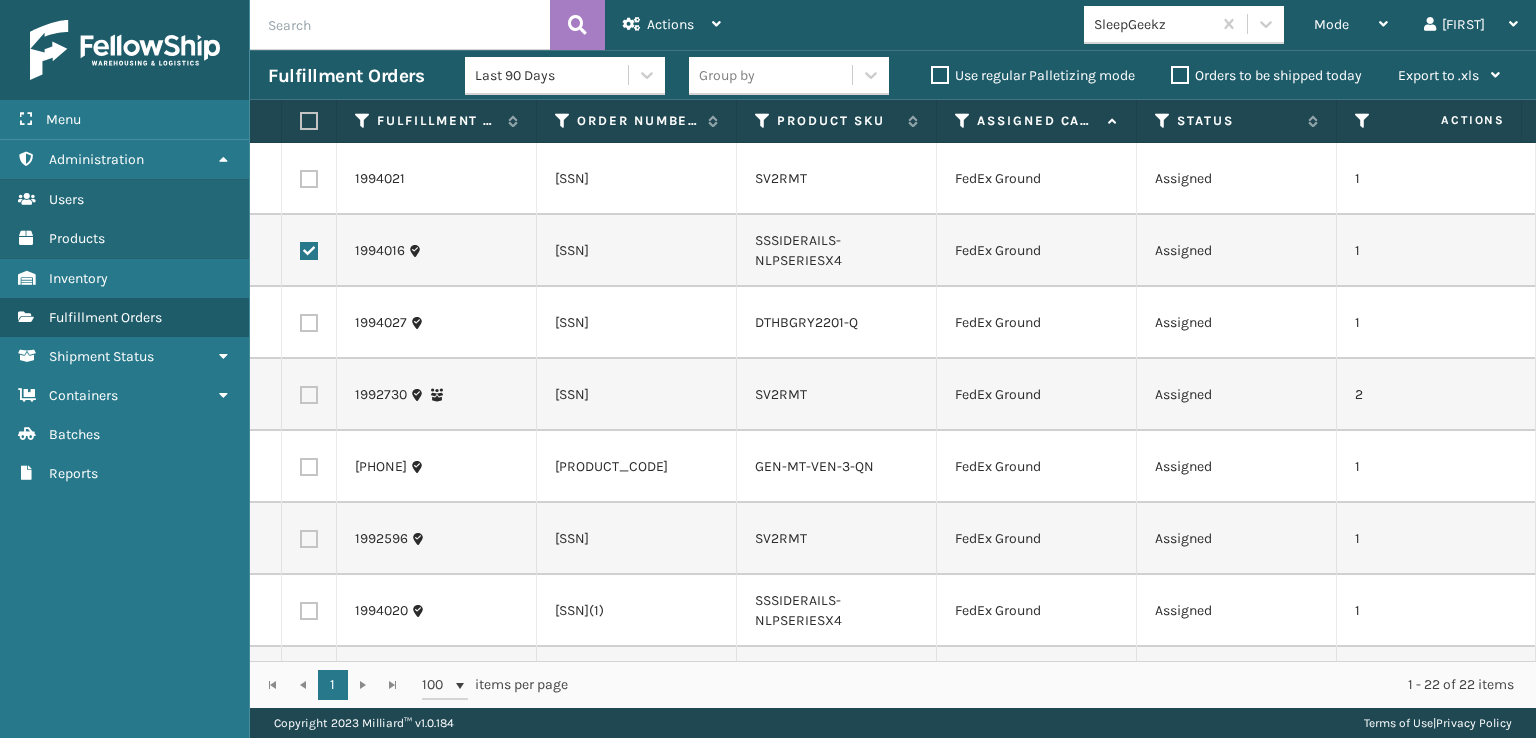 click at bounding box center [309, 251] 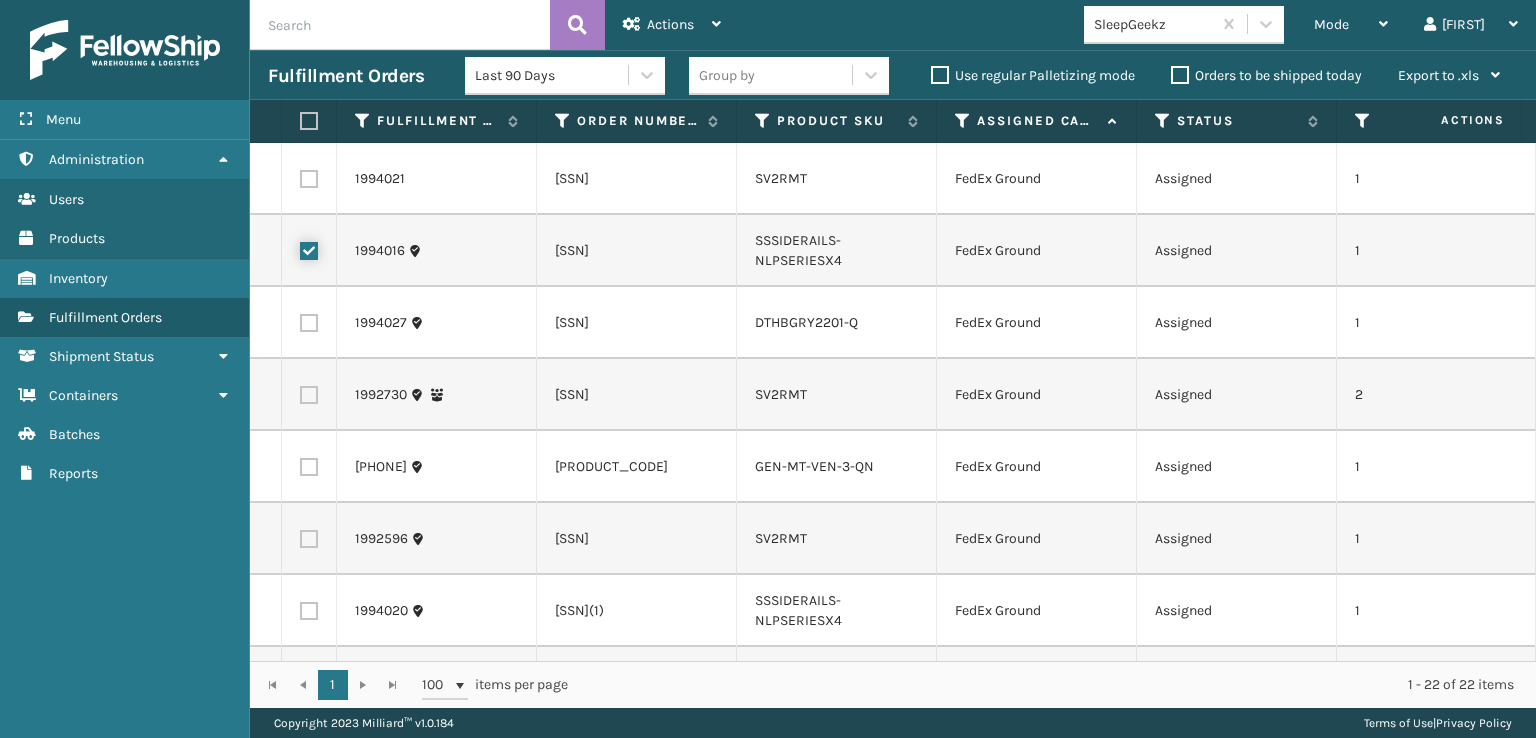 click at bounding box center [300, 248] 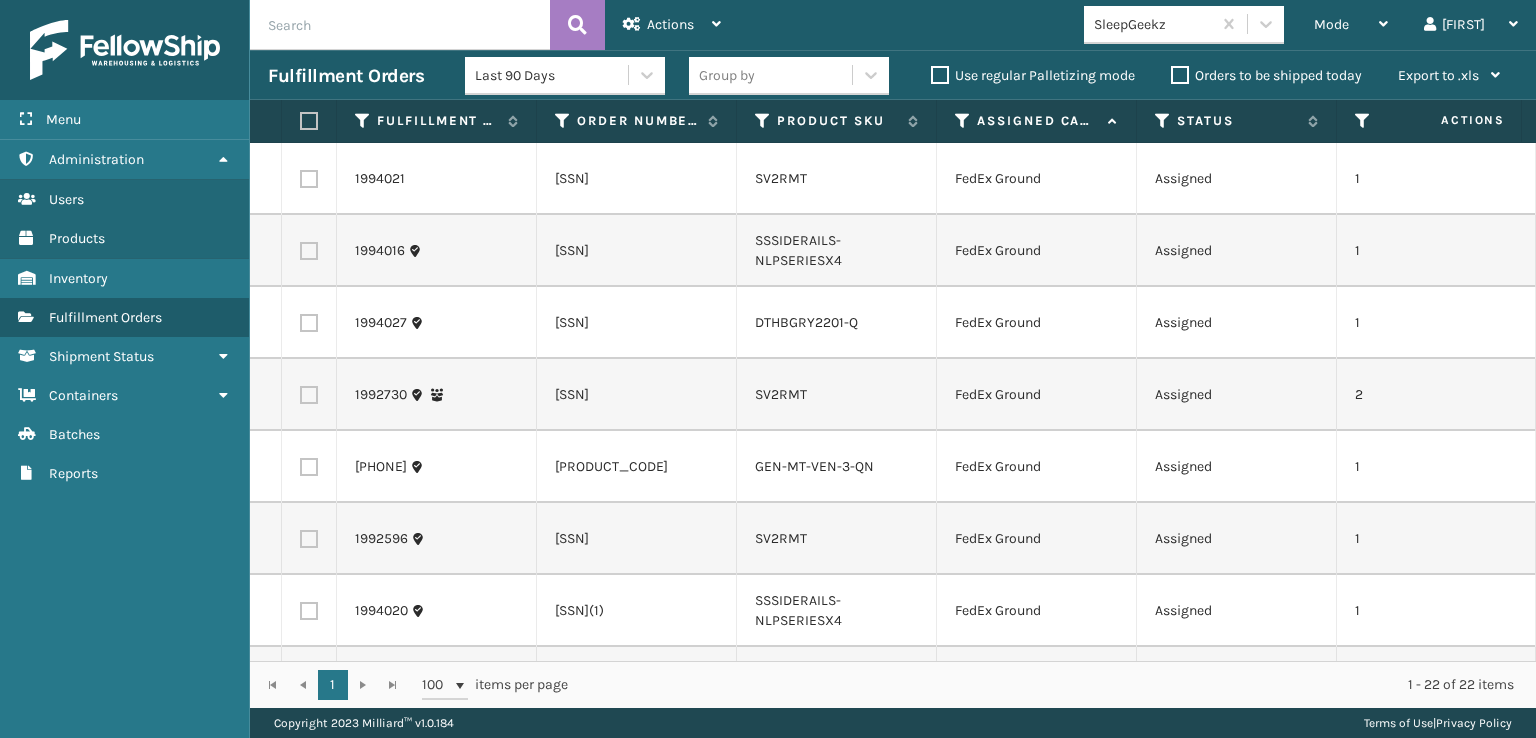 click at bounding box center (309, 323) 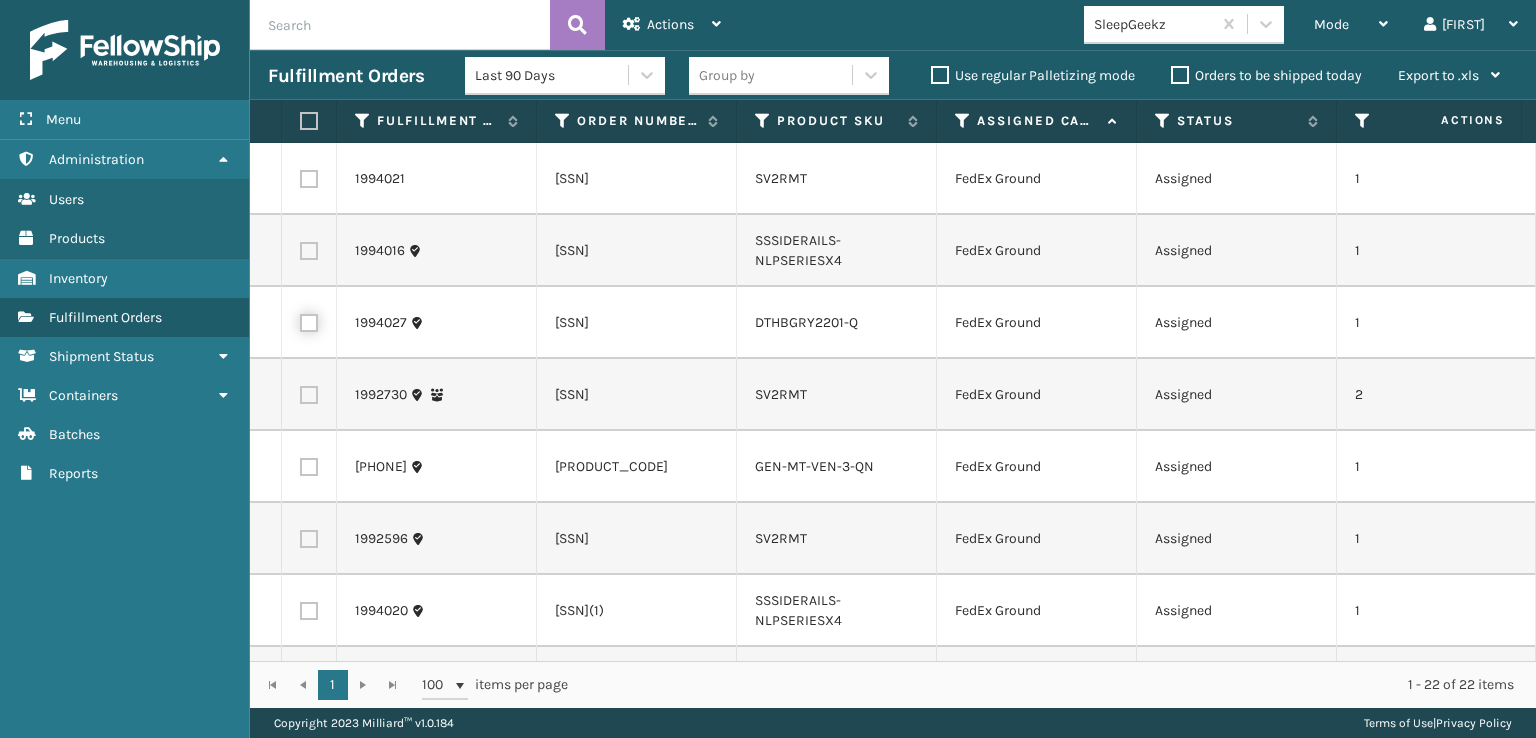 click at bounding box center [300, 320] 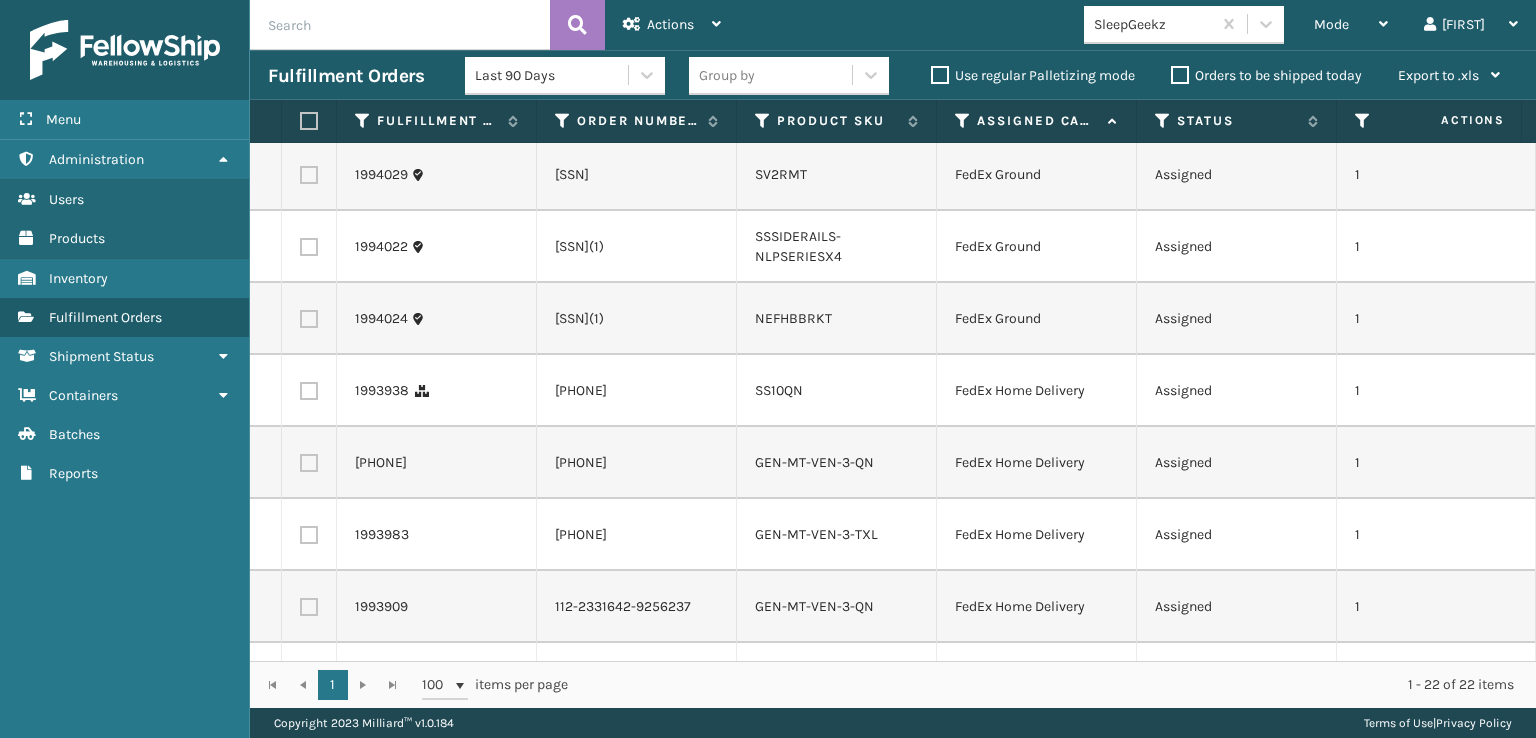 scroll, scrollTop: 700, scrollLeft: 0, axis: vertical 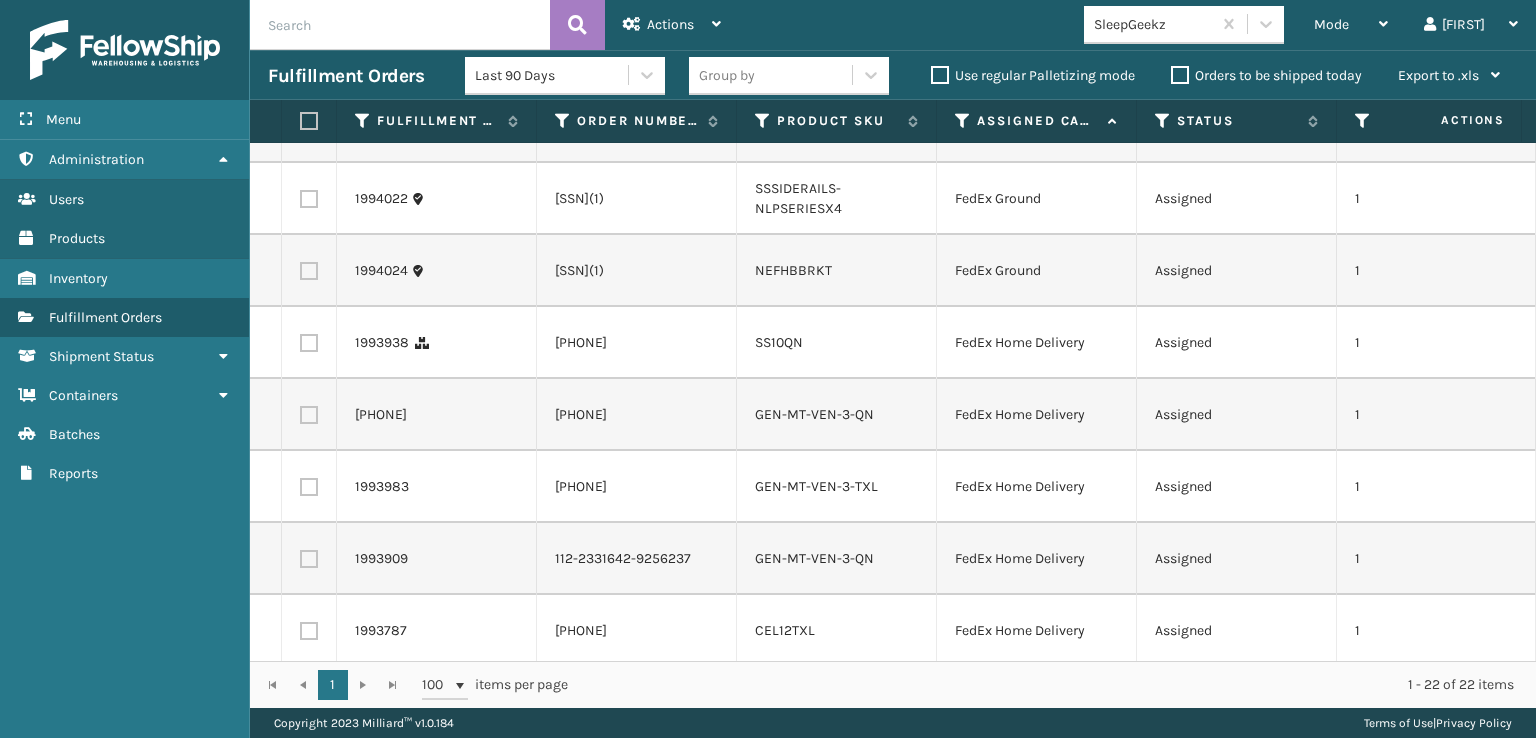 click at bounding box center [309, 343] 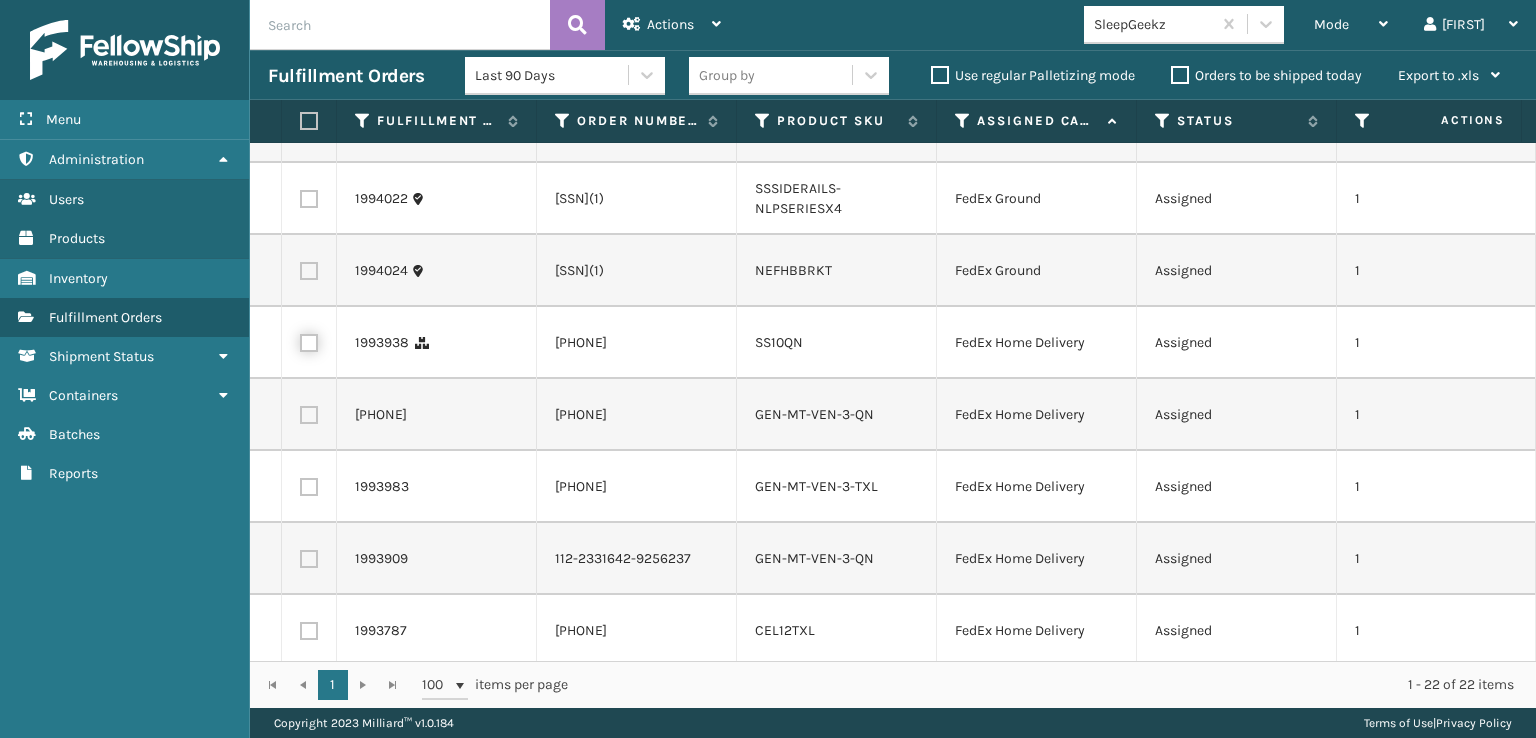 click at bounding box center (300, 340) 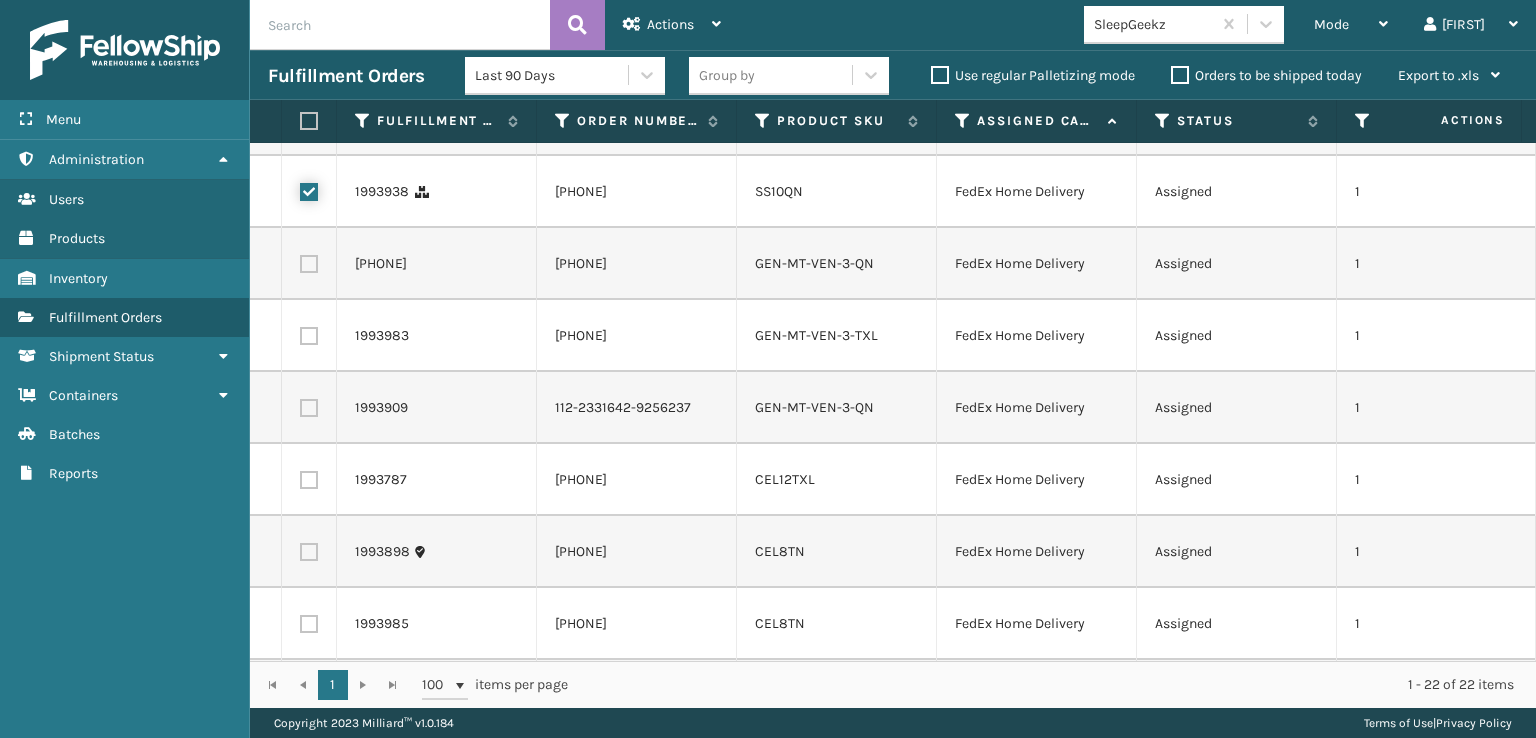 scroll, scrollTop: 900, scrollLeft: 0, axis: vertical 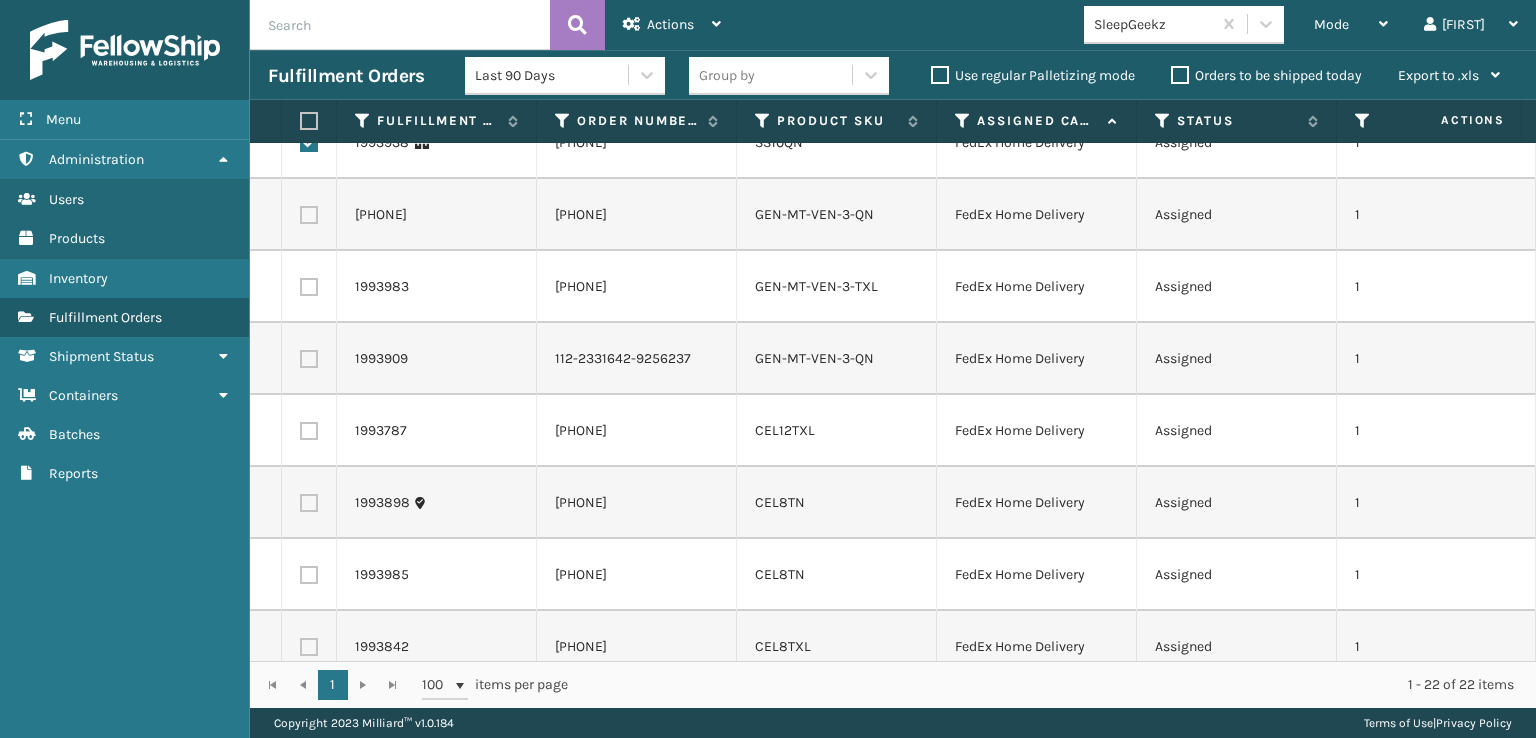 click at bounding box center (309, 431) 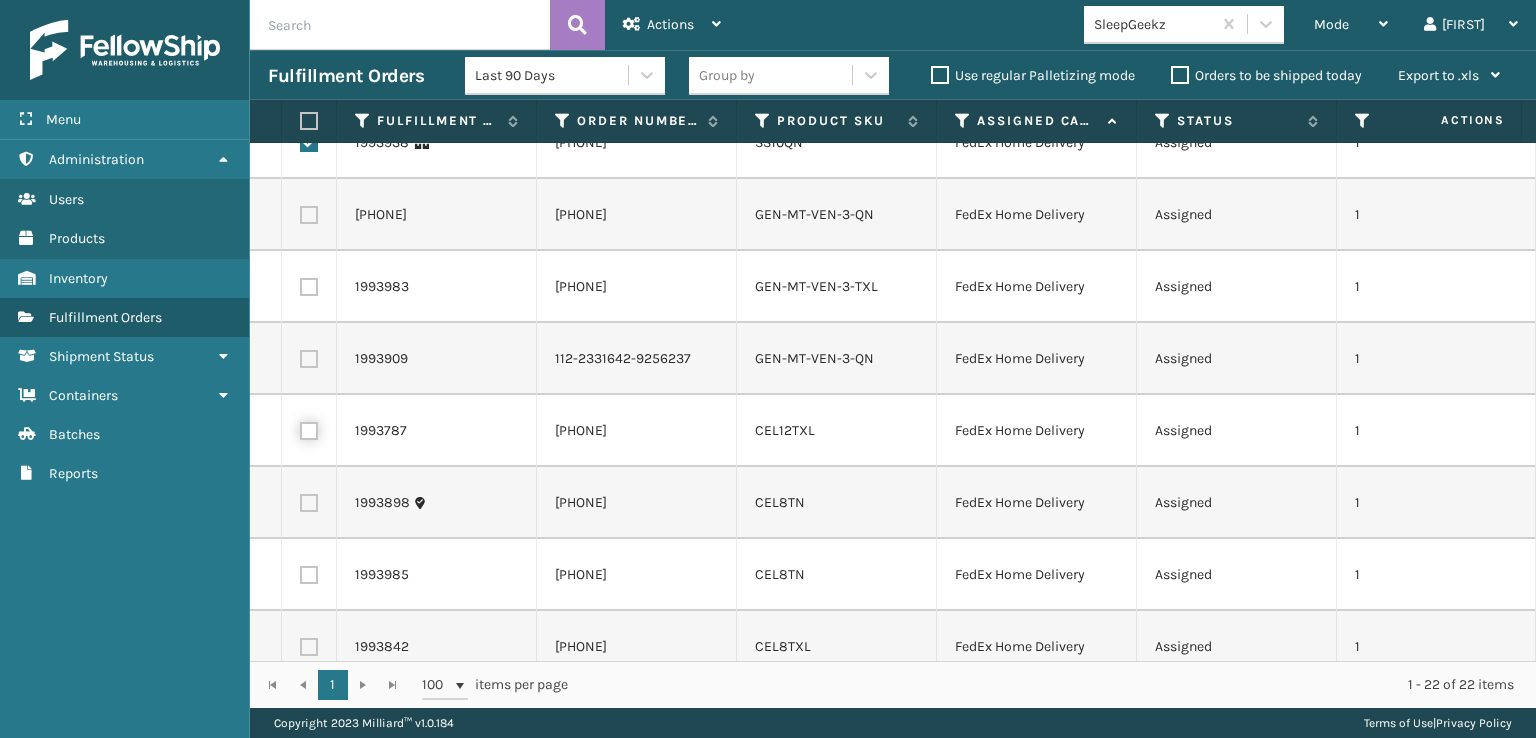 click at bounding box center (300, 428) 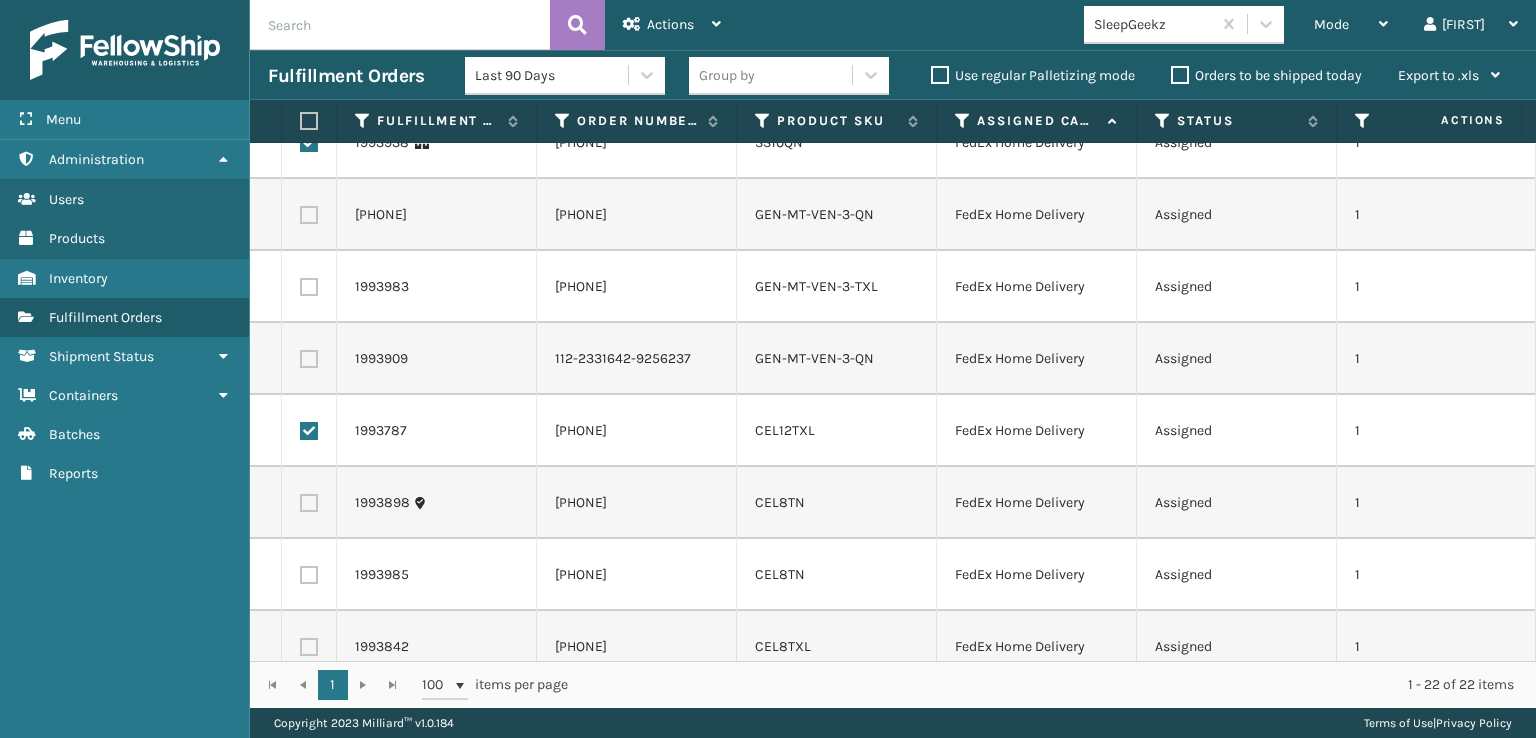 click at bounding box center [309, 503] 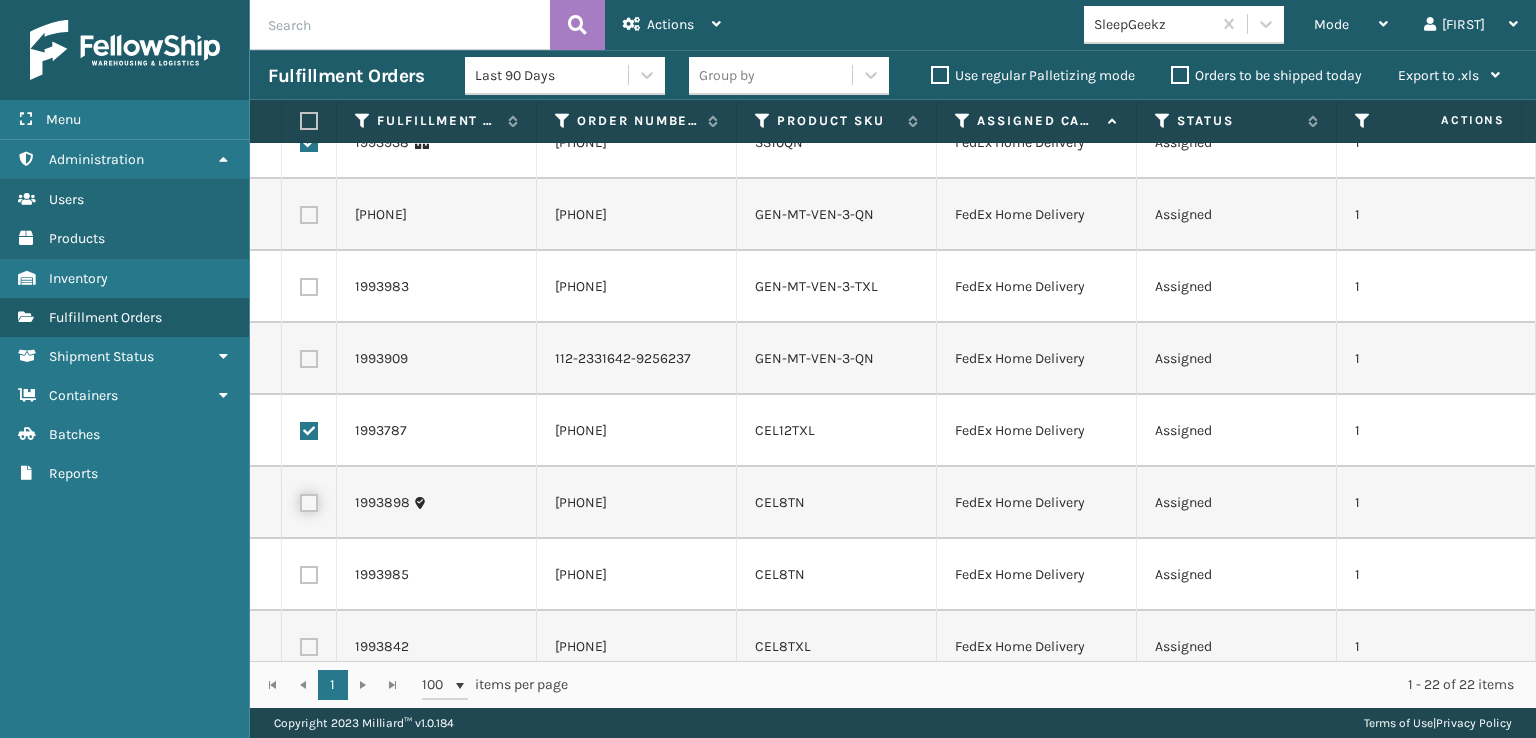 click at bounding box center [300, 500] 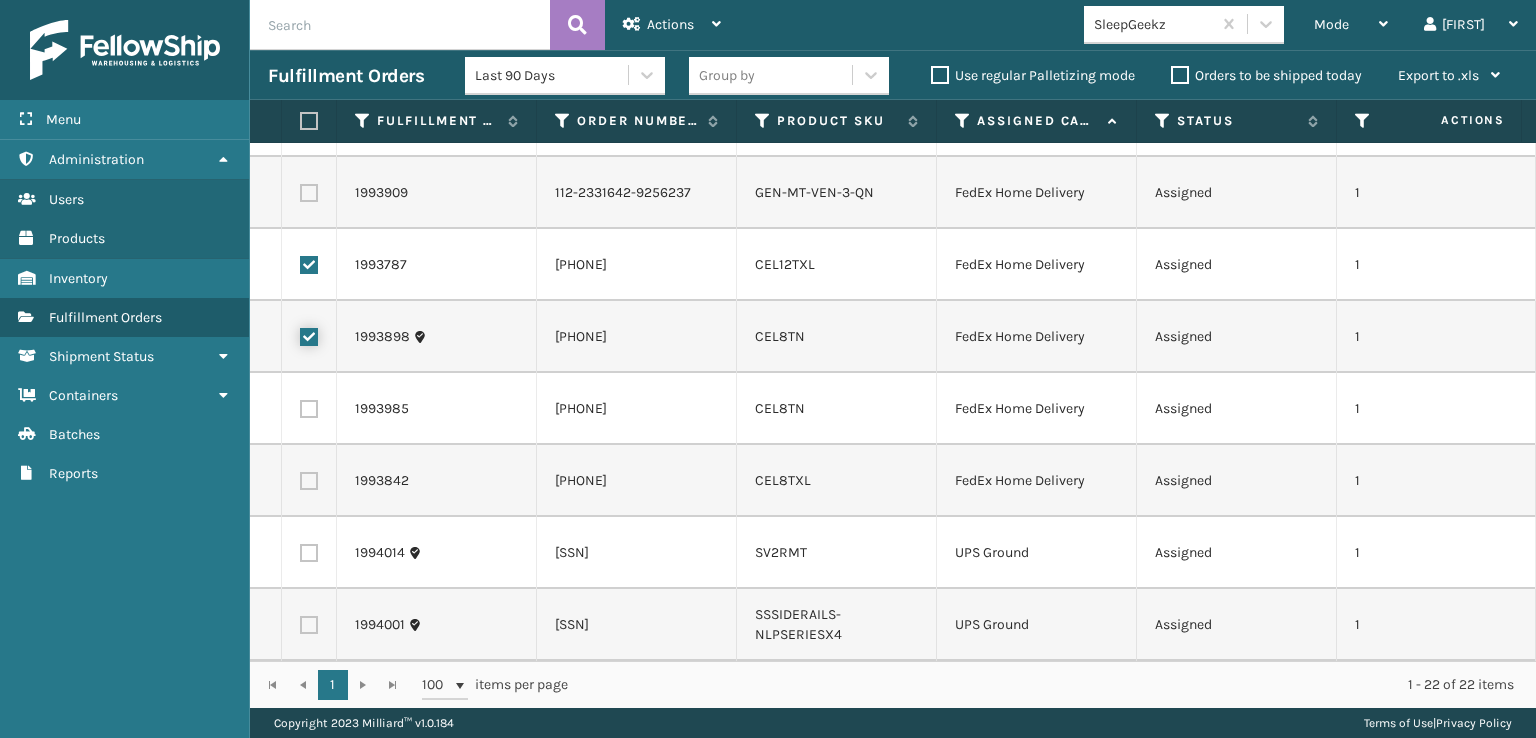 scroll, scrollTop: 1176, scrollLeft: 0, axis: vertical 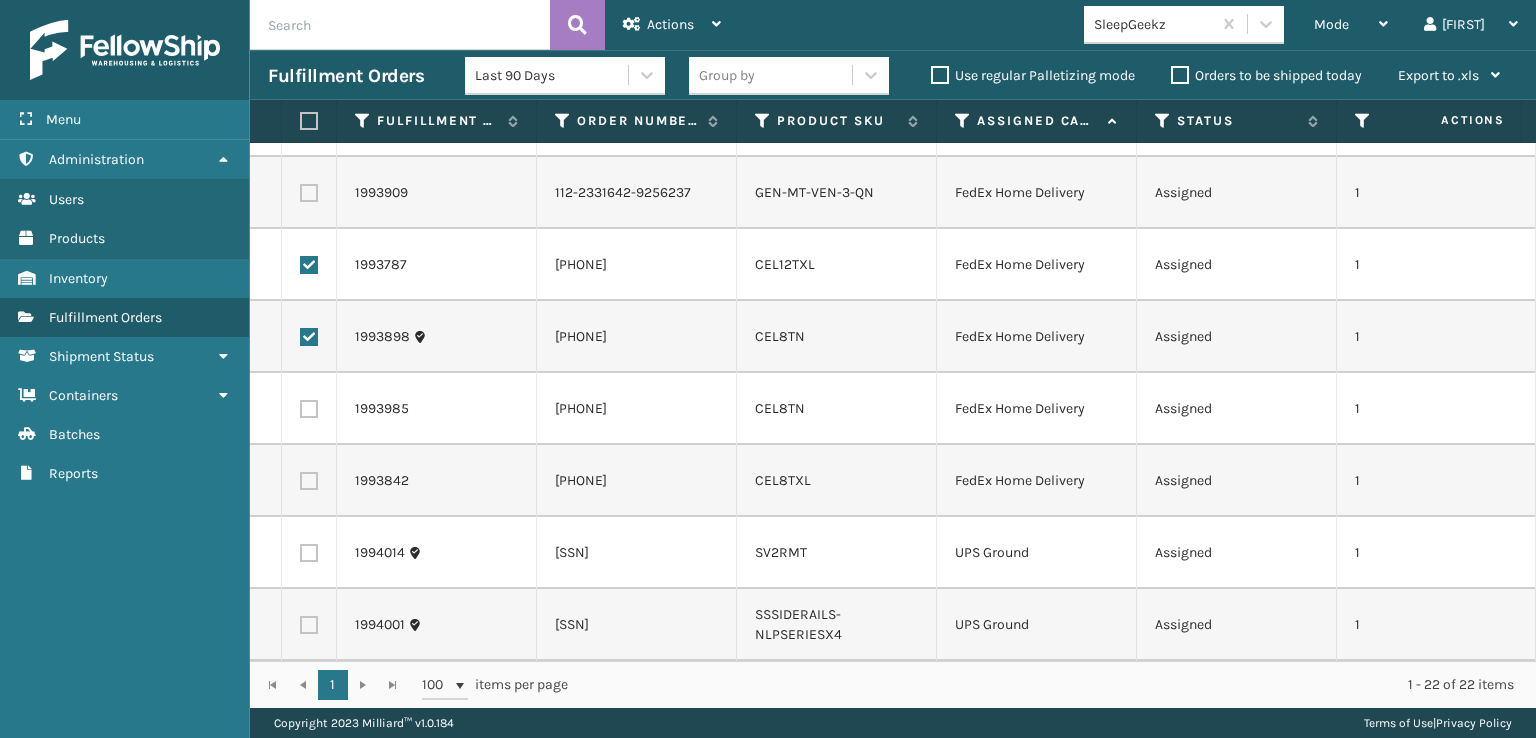 click at bounding box center (309, 409) 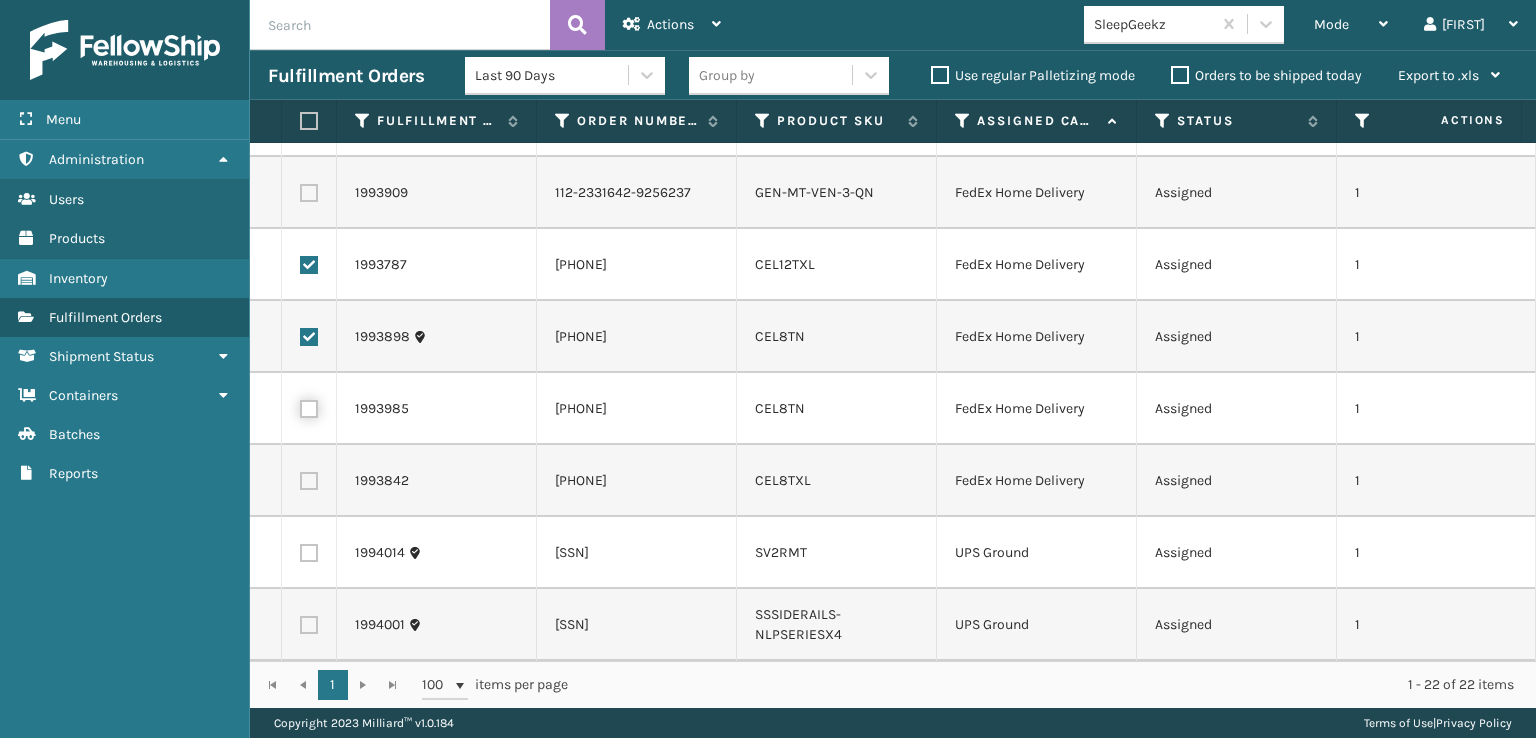 click at bounding box center [300, 406] 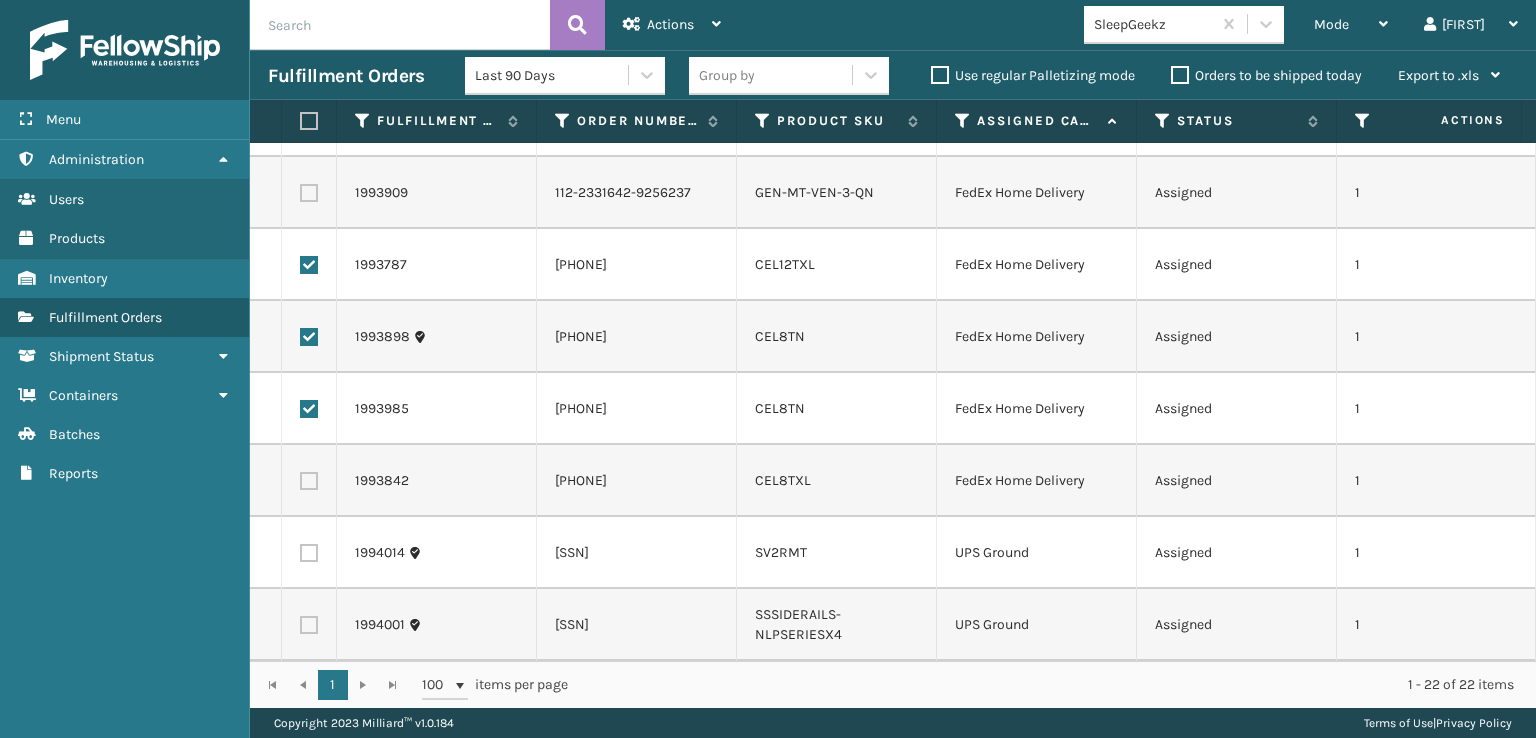 click at bounding box center (309, 481) 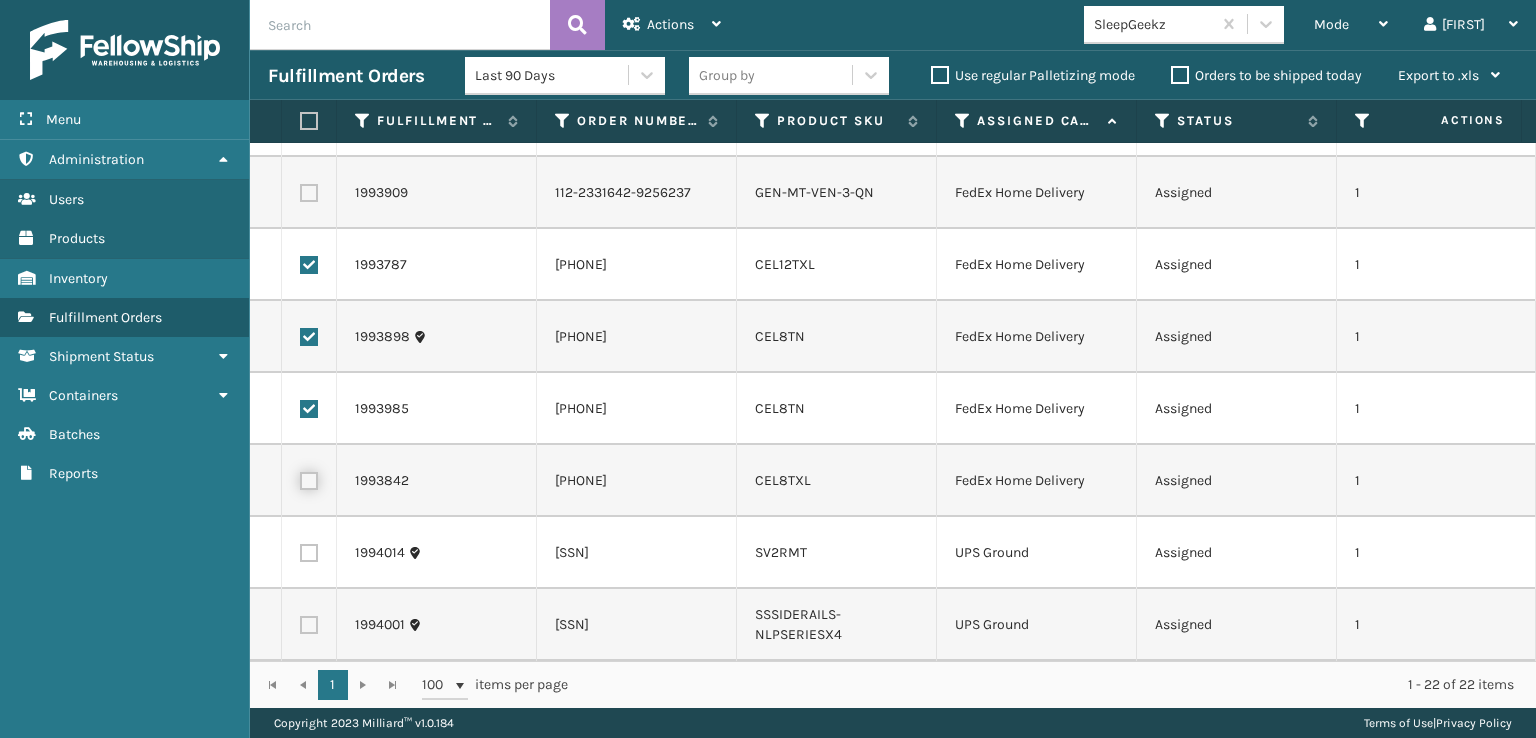 click at bounding box center (300, 478) 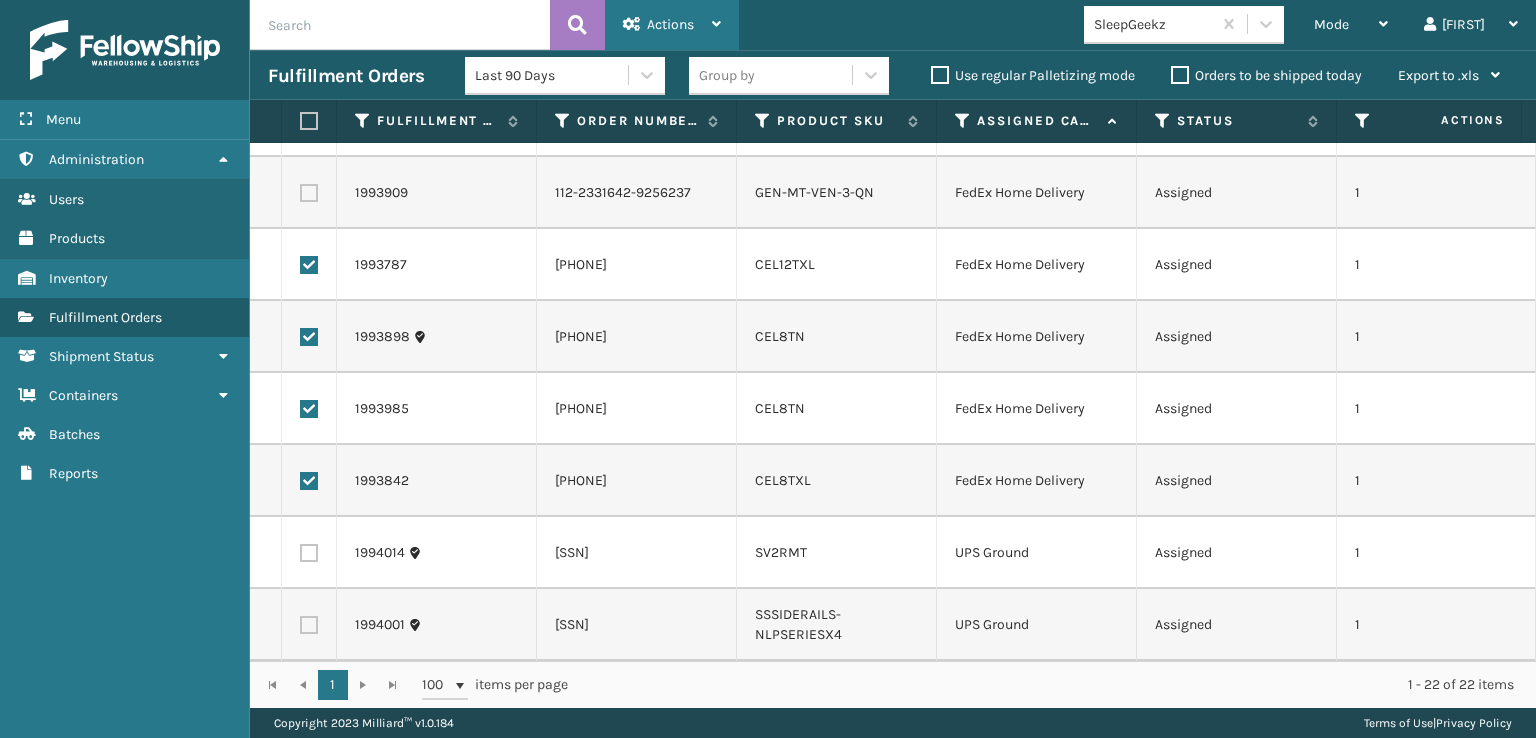 click on "Actions" at bounding box center (672, 25) 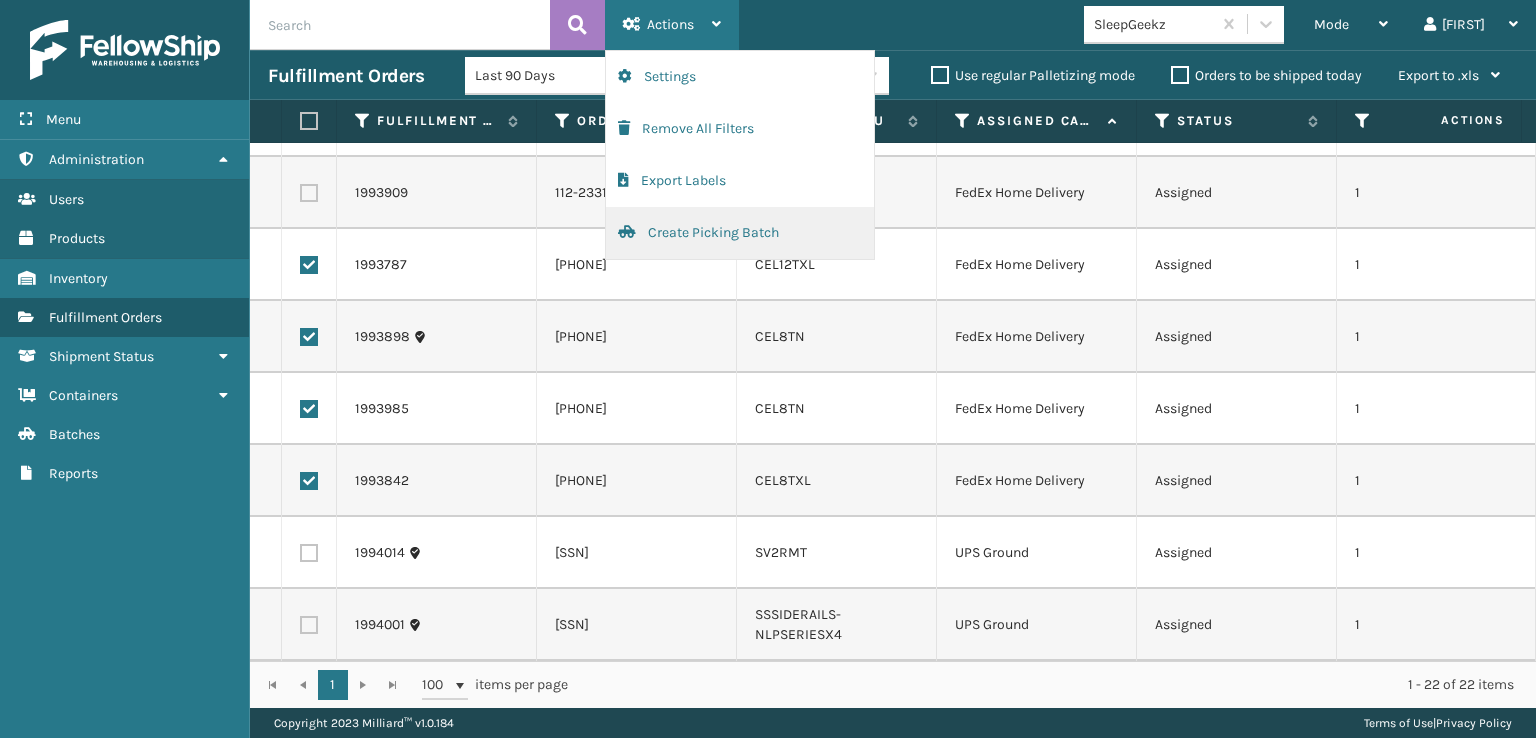 click on "Create Picking Batch" at bounding box center (740, 233) 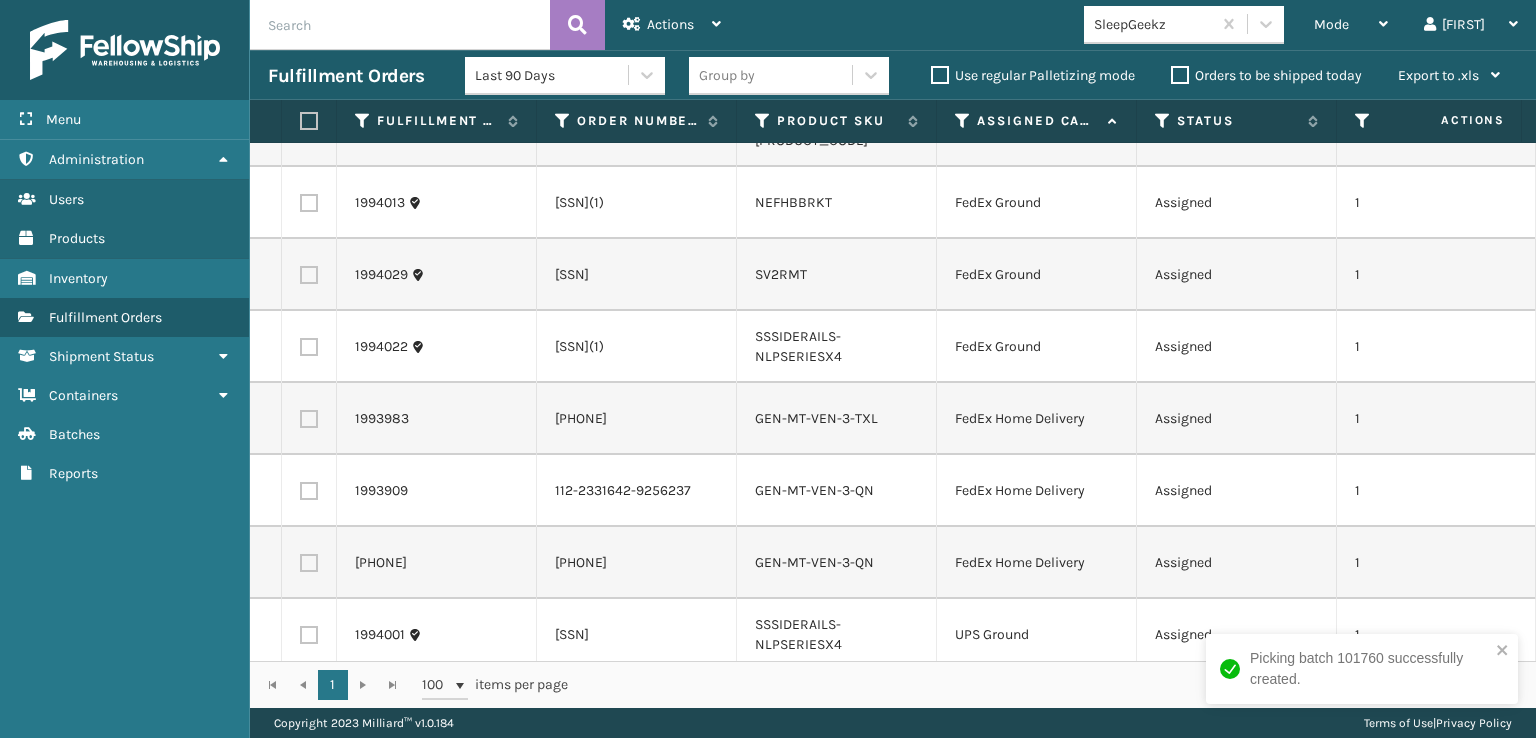 scroll, scrollTop: 600, scrollLeft: 0, axis: vertical 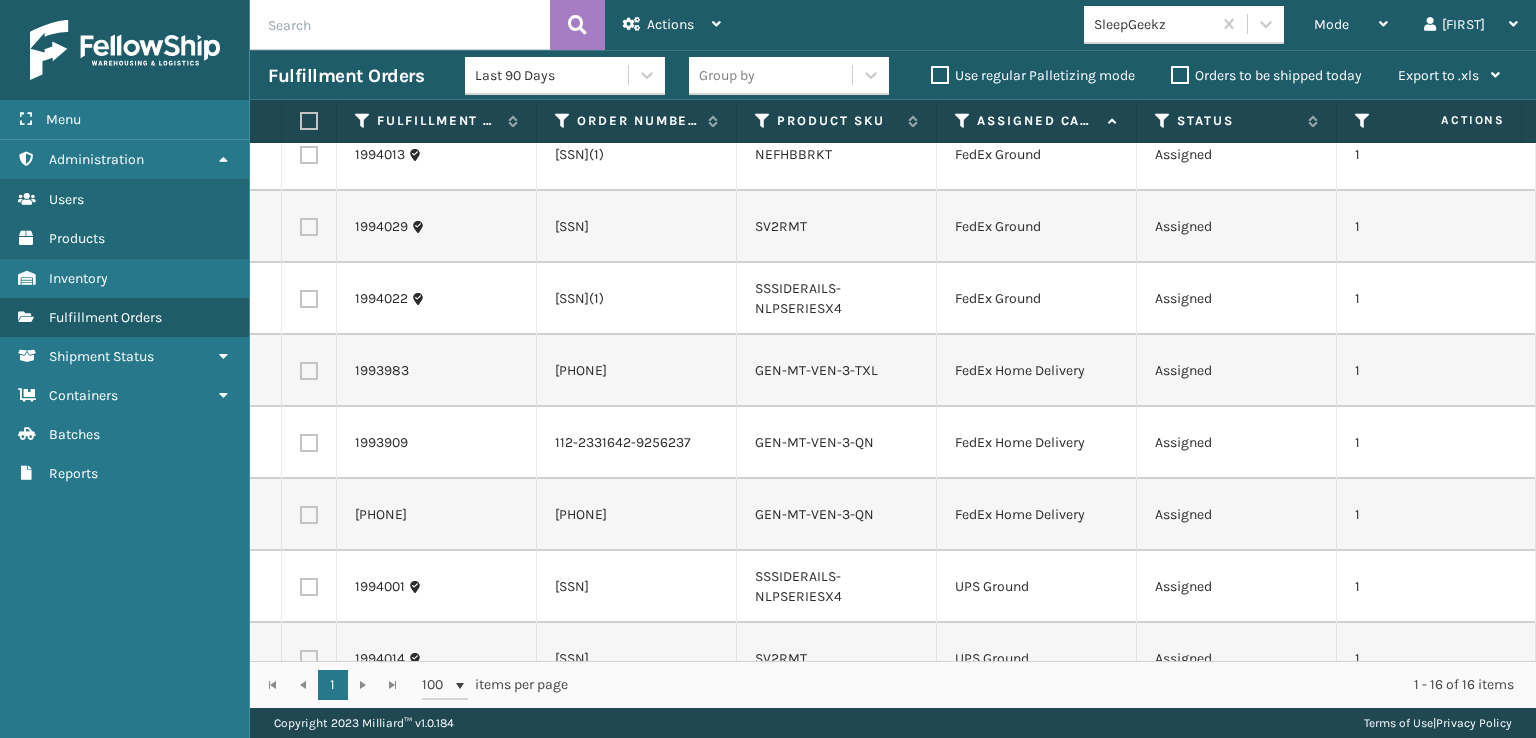 click at bounding box center (309, 121) 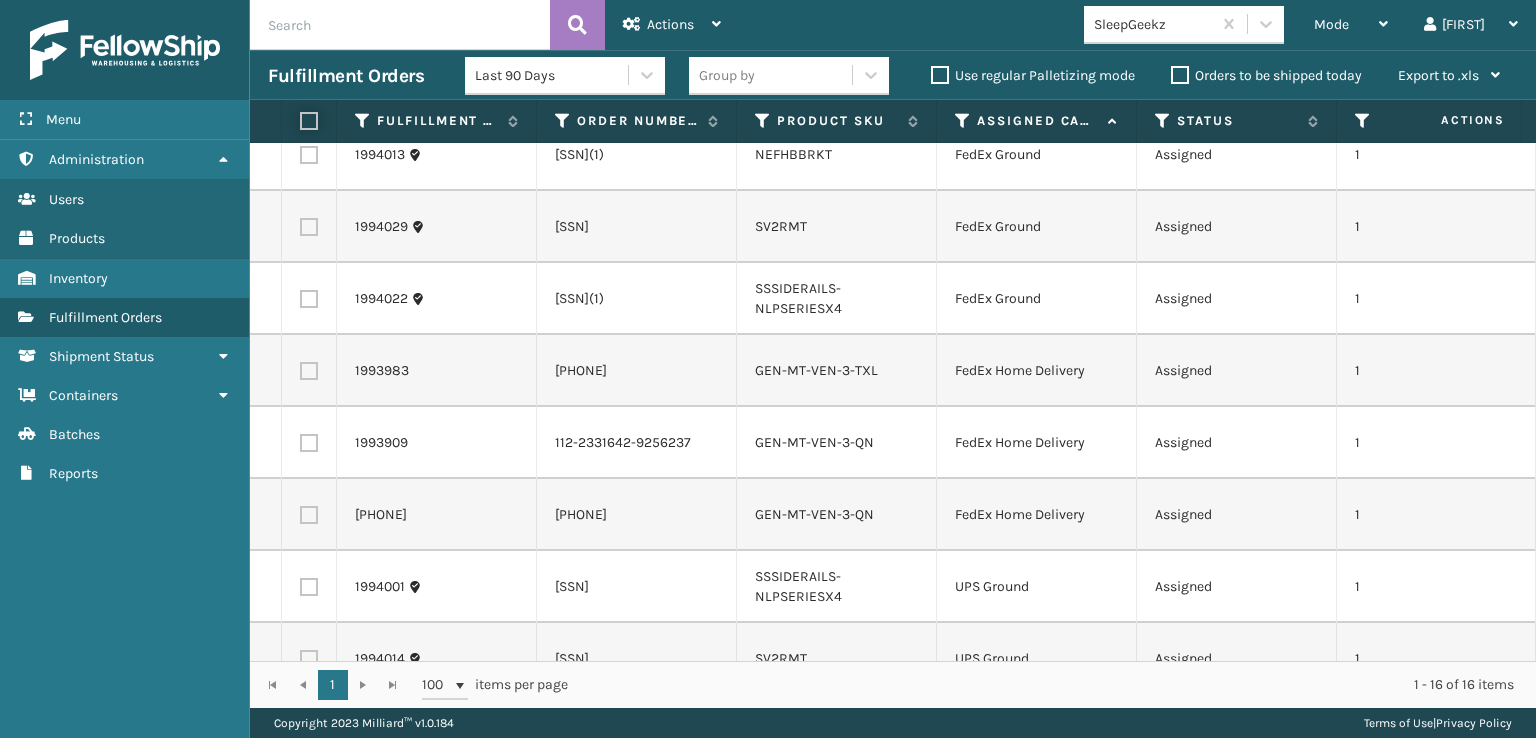 click at bounding box center [300, 121] 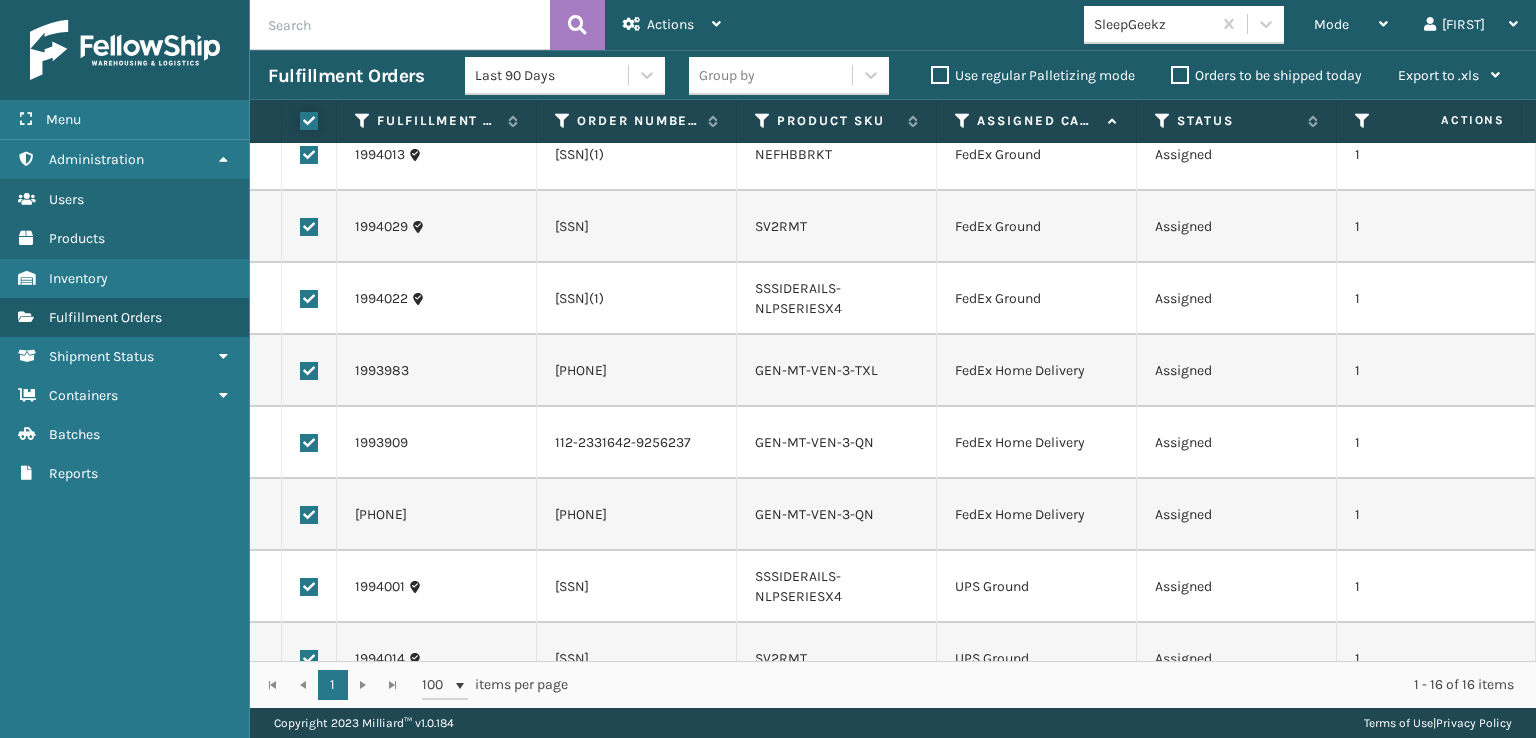 checkbox on "true" 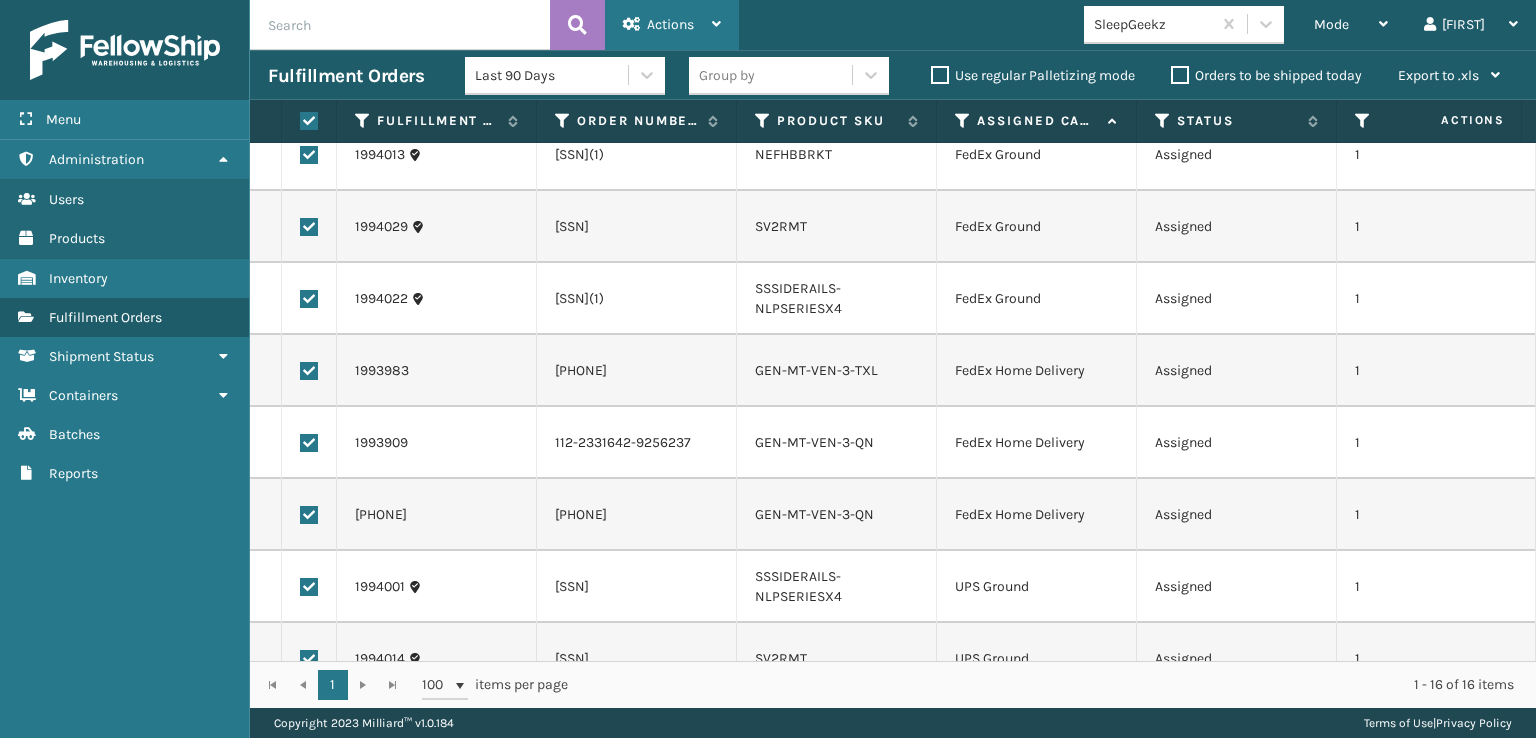 click on "Actions" at bounding box center [670, 24] 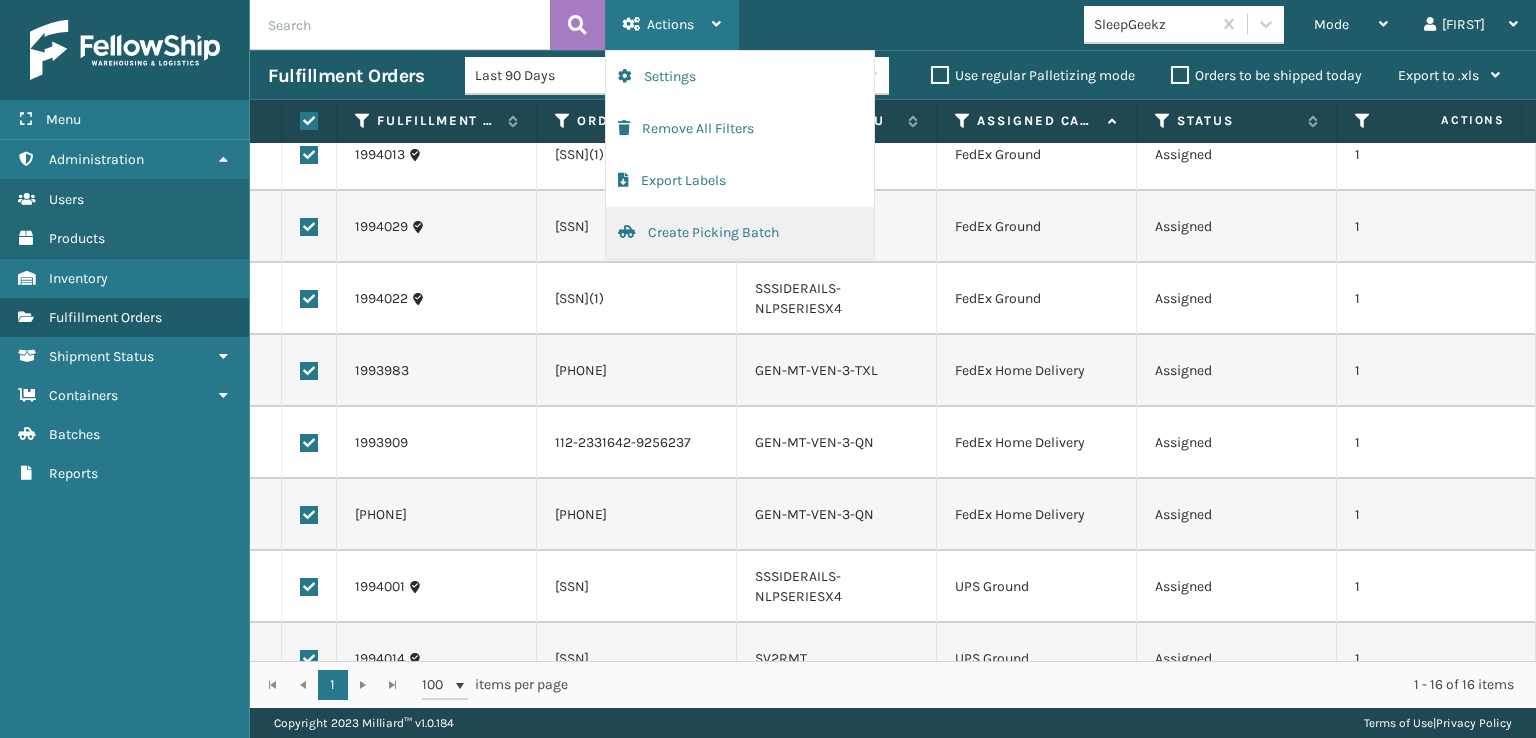 click on "Create Picking Batch" at bounding box center [740, 233] 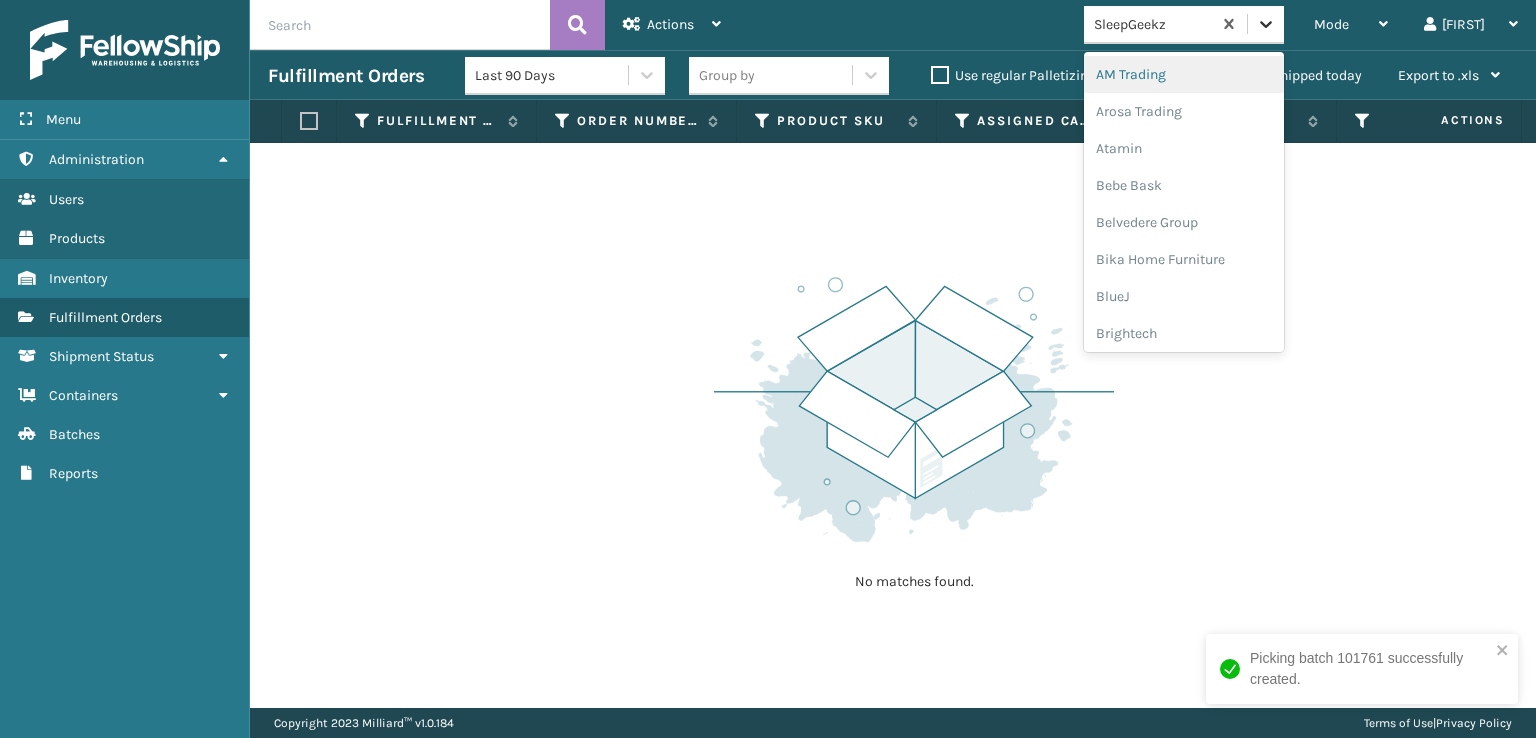 click at bounding box center [1266, 24] 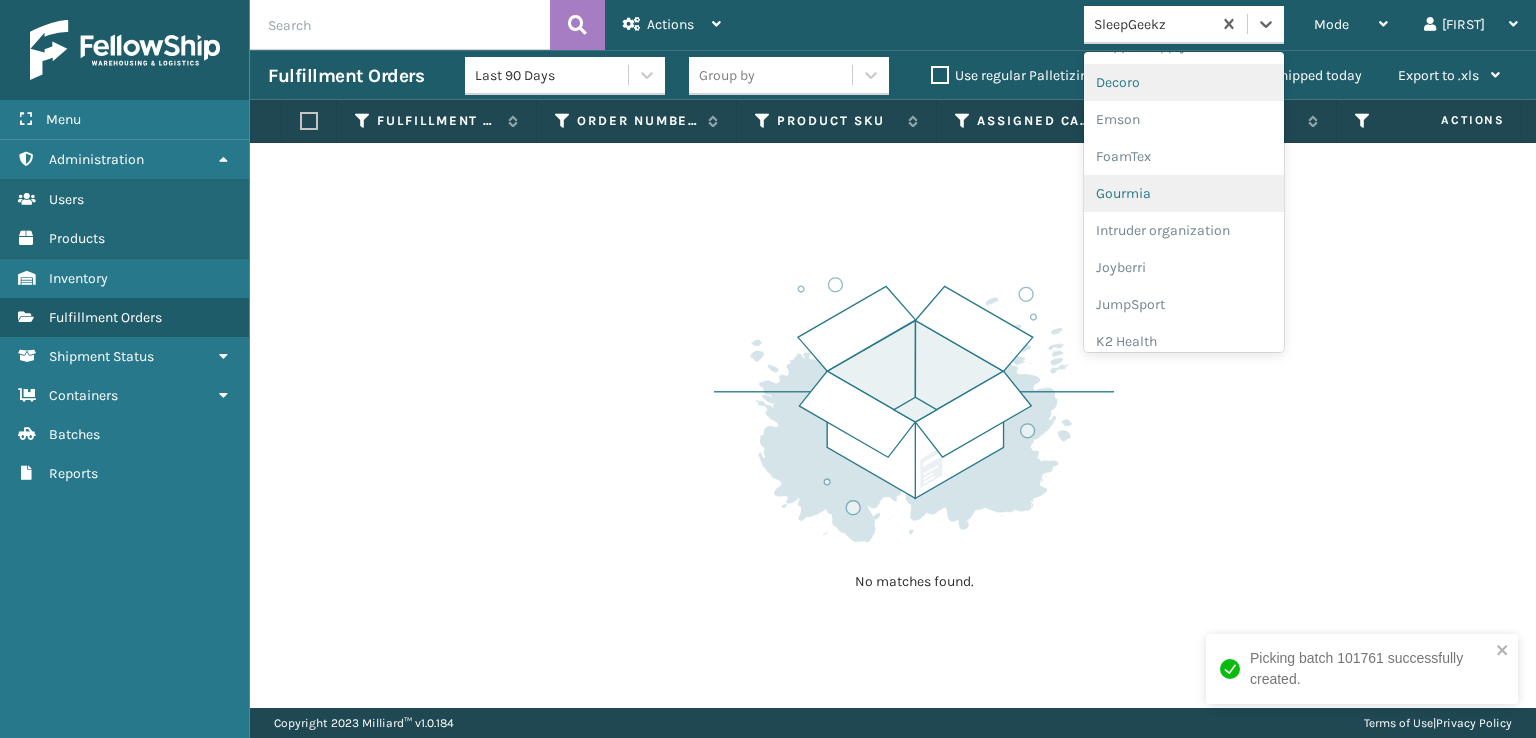 scroll, scrollTop: 400, scrollLeft: 0, axis: vertical 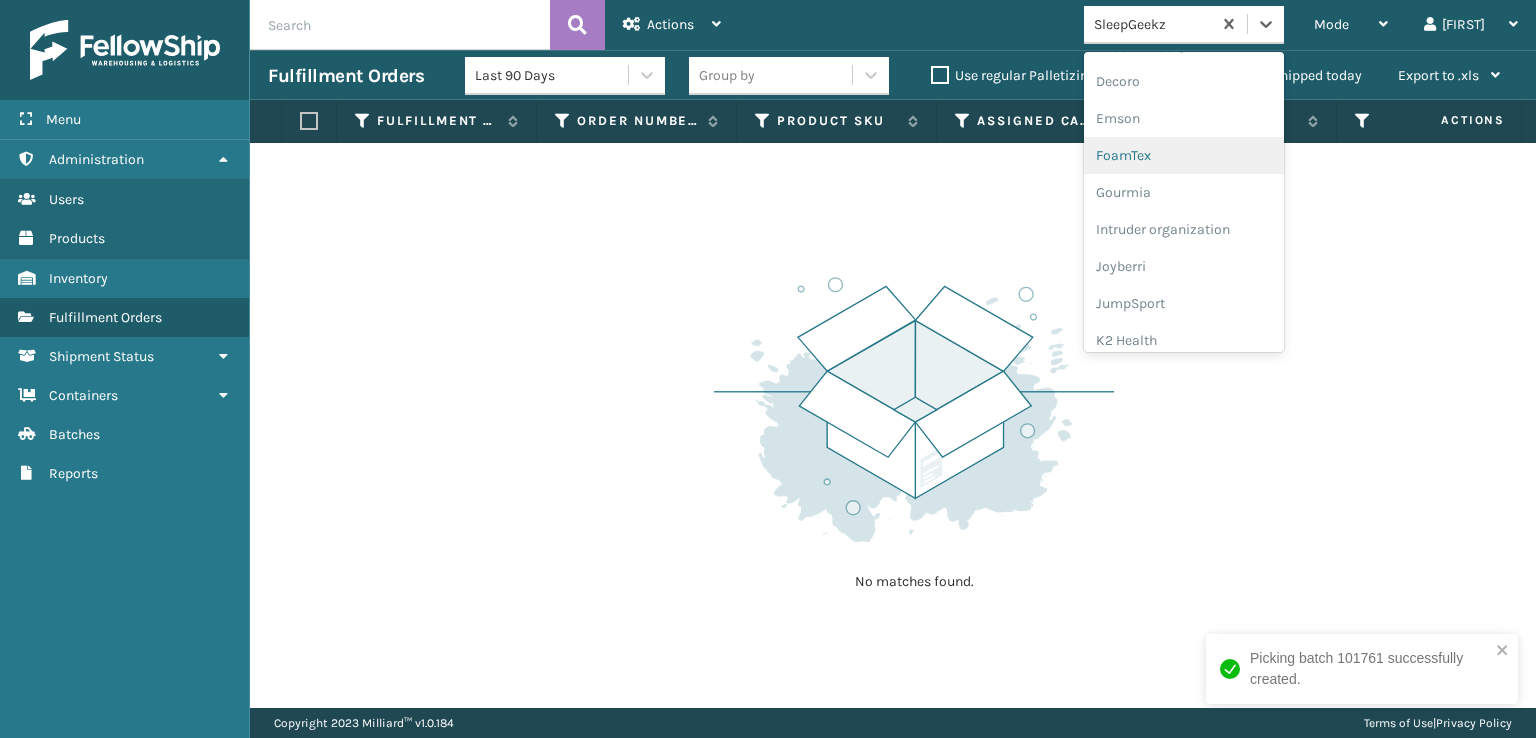 click on "FoamTex" at bounding box center [1184, 155] 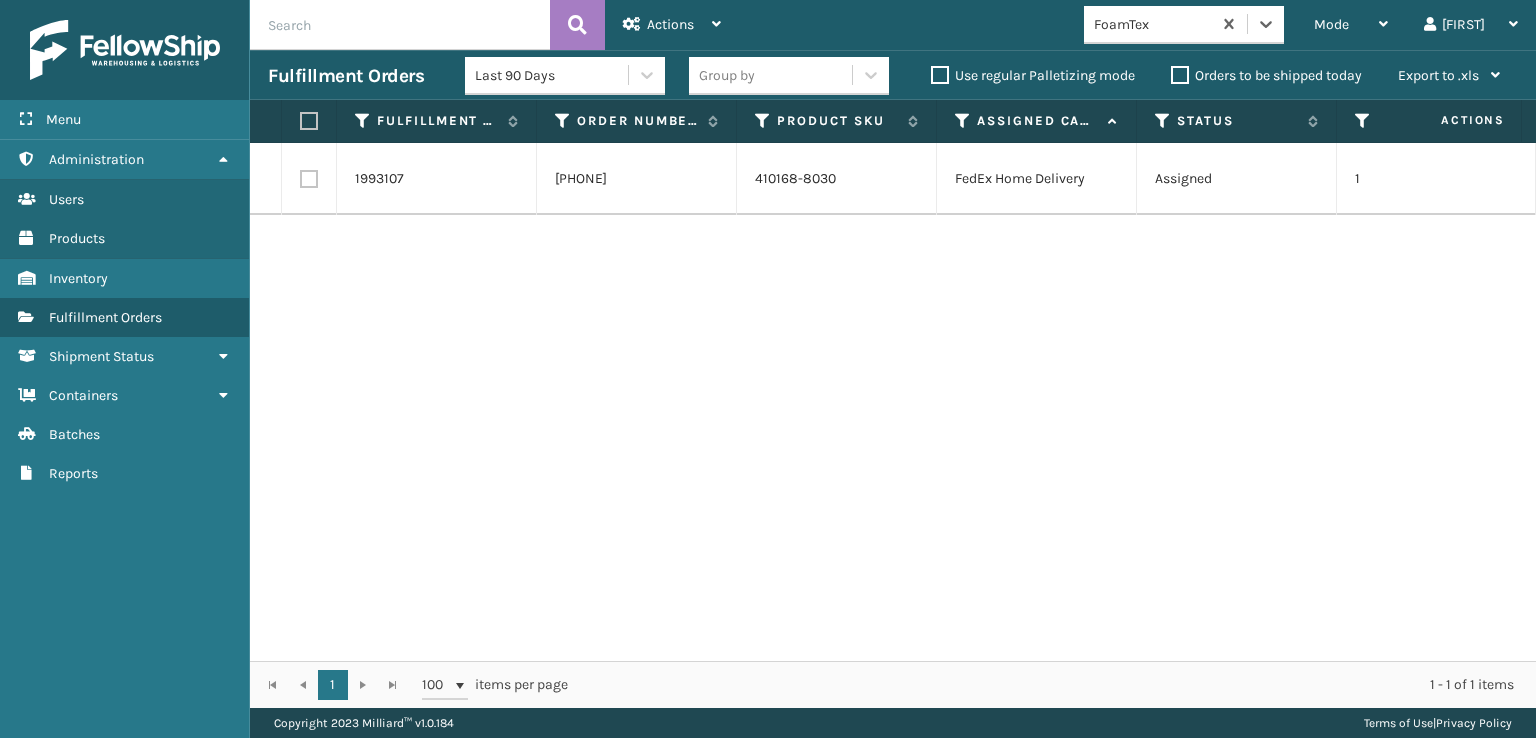 click at bounding box center (309, 179) 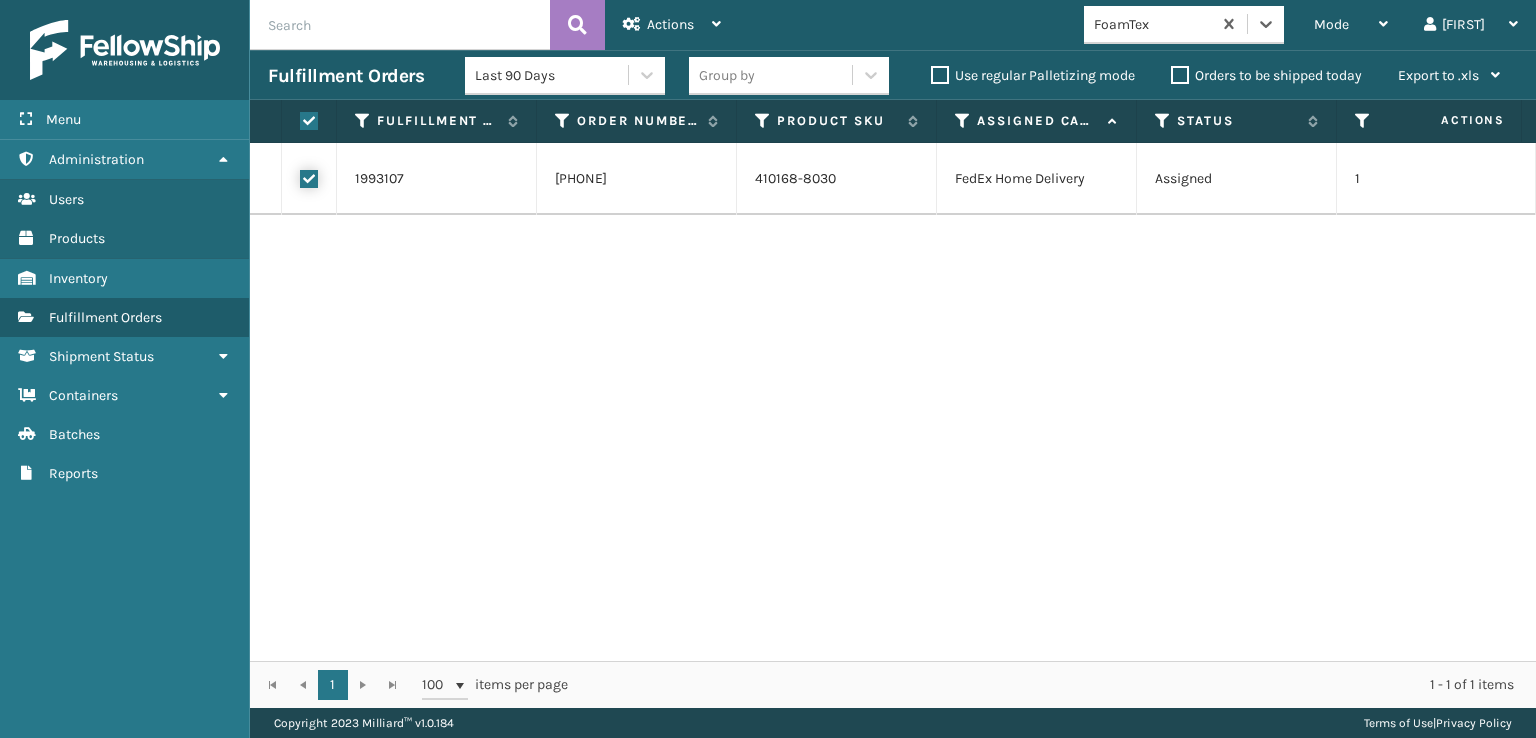 checkbox on "true" 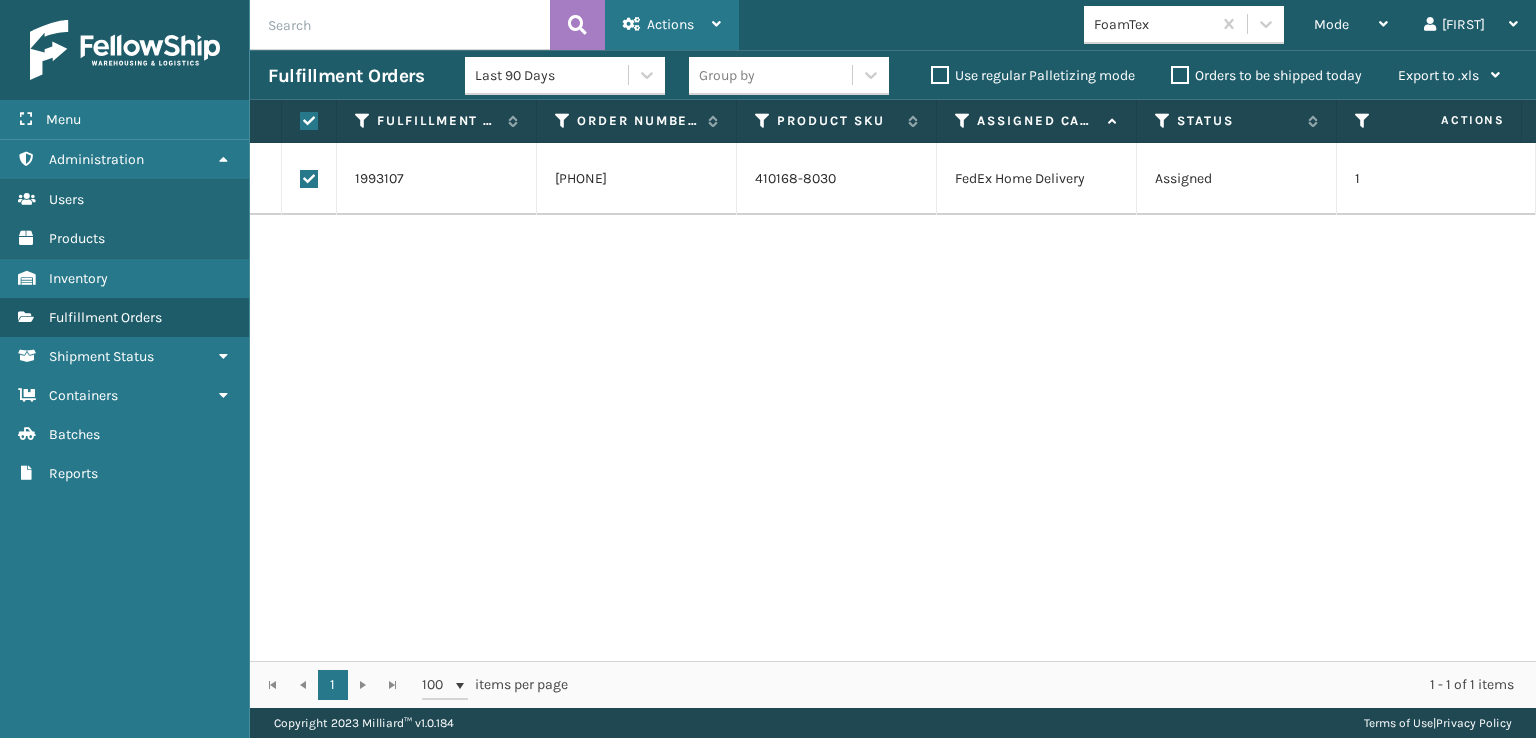 click on "Actions Settings Remove All Filters Export Labels Create Picking Batch" at bounding box center (672, 25) 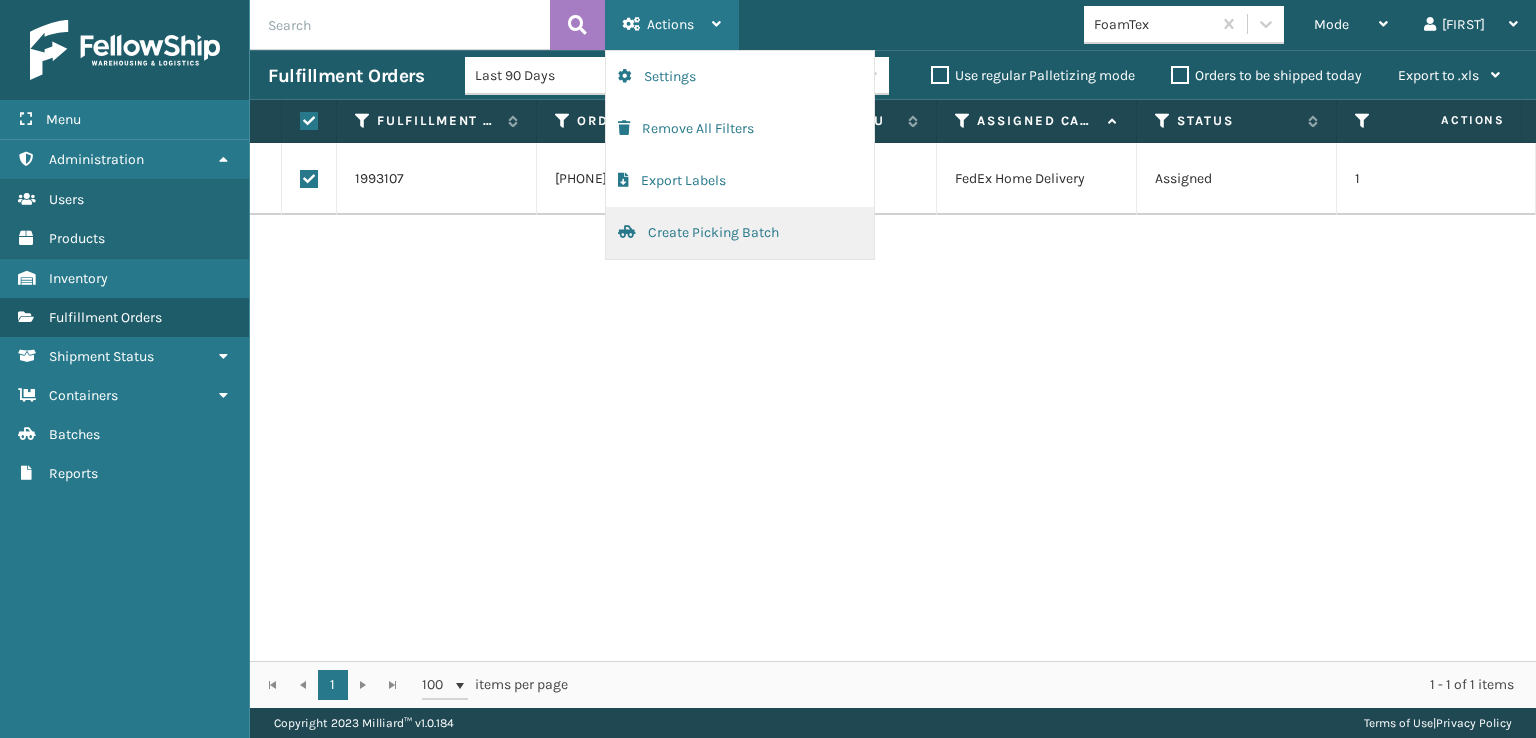 click on "Create Picking Batch" at bounding box center [740, 233] 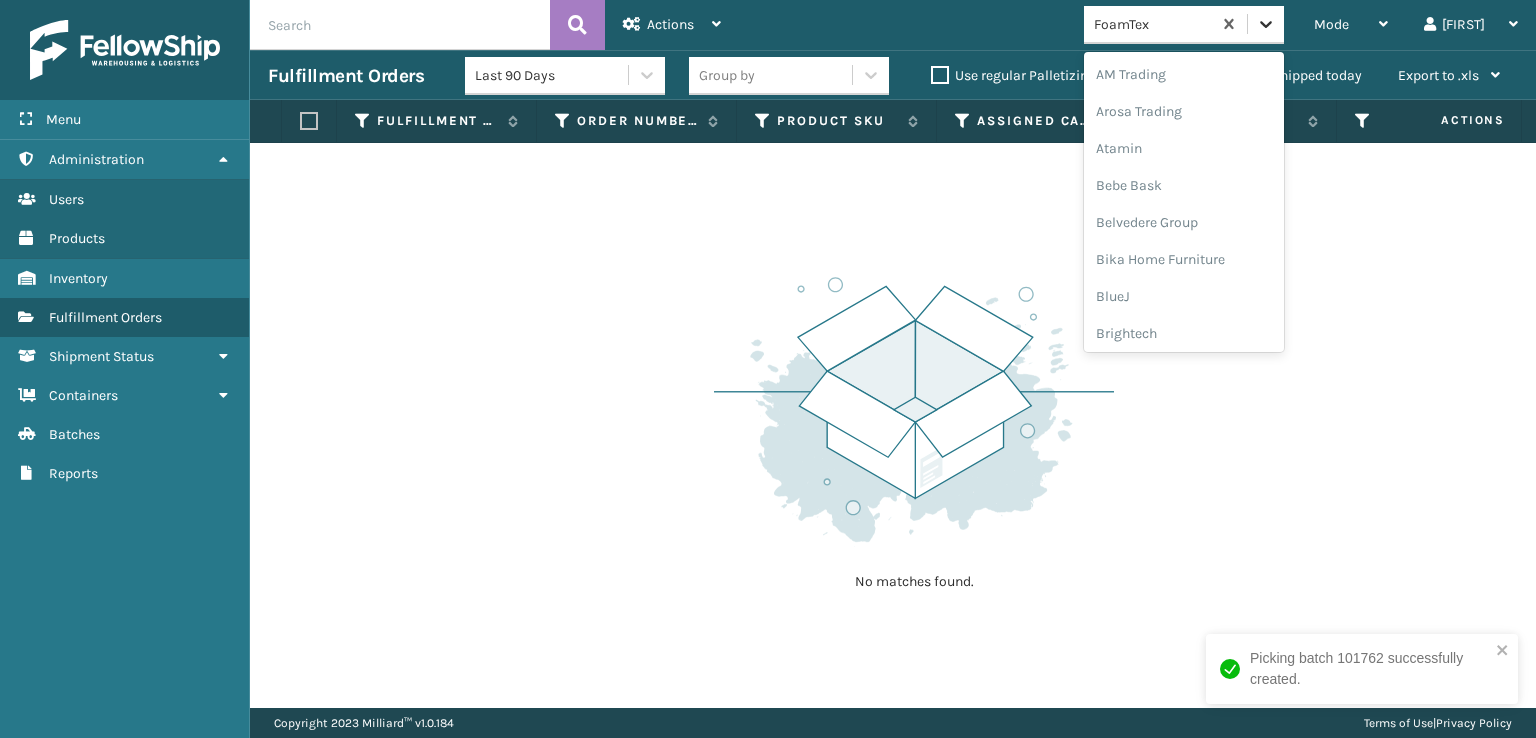 click 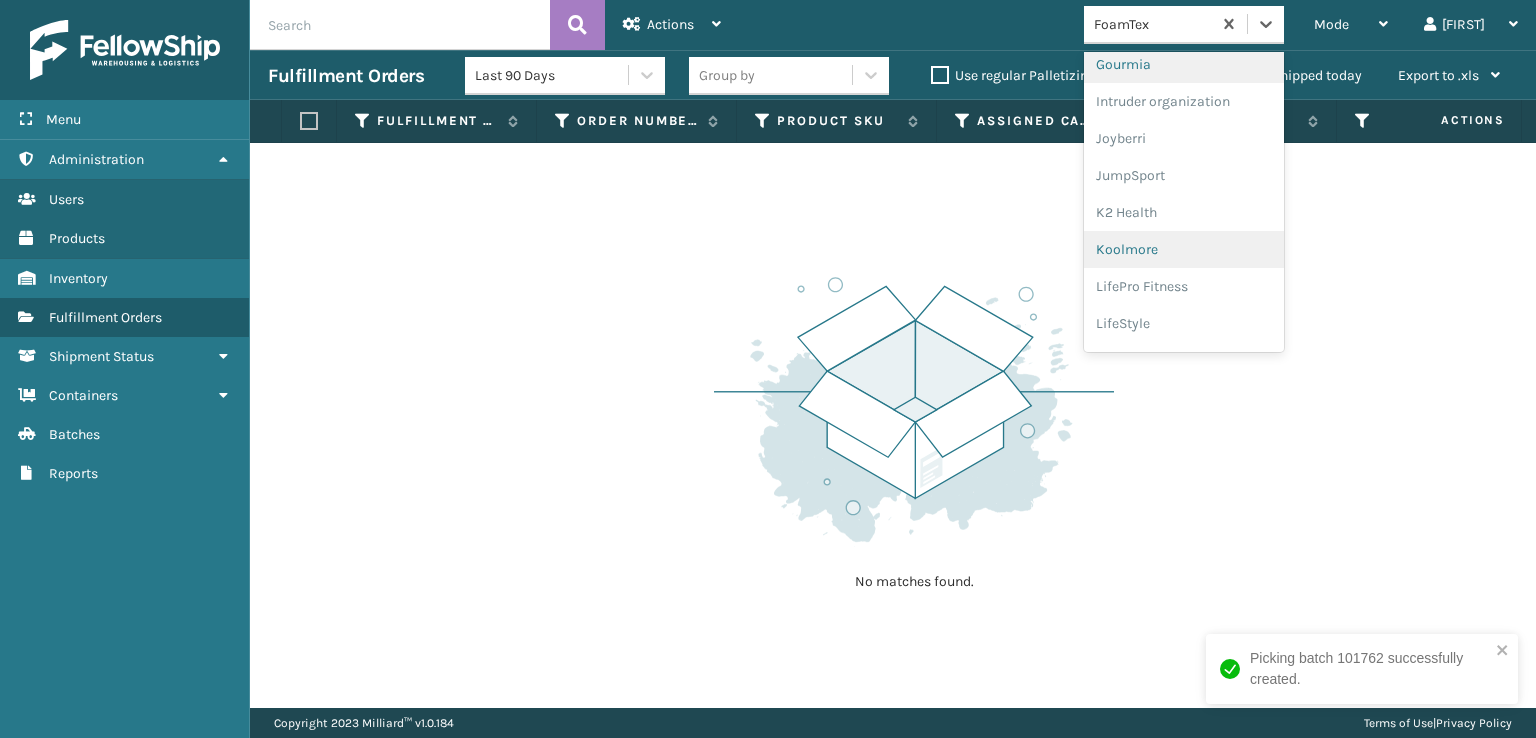 scroll, scrollTop: 632, scrollLeft: 0, axis: vertical 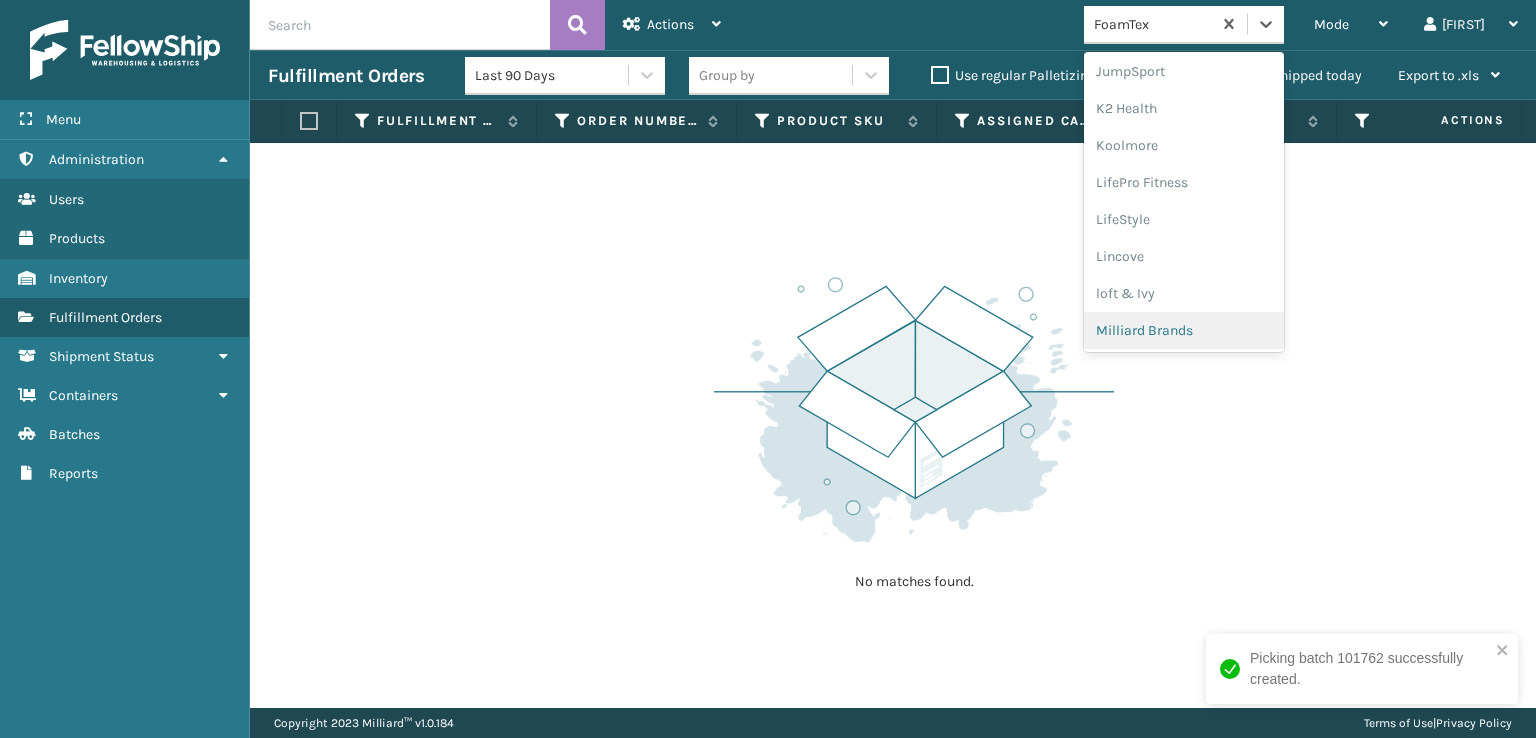 click on "Milliard Brands" at bounding box center (1184, 330) 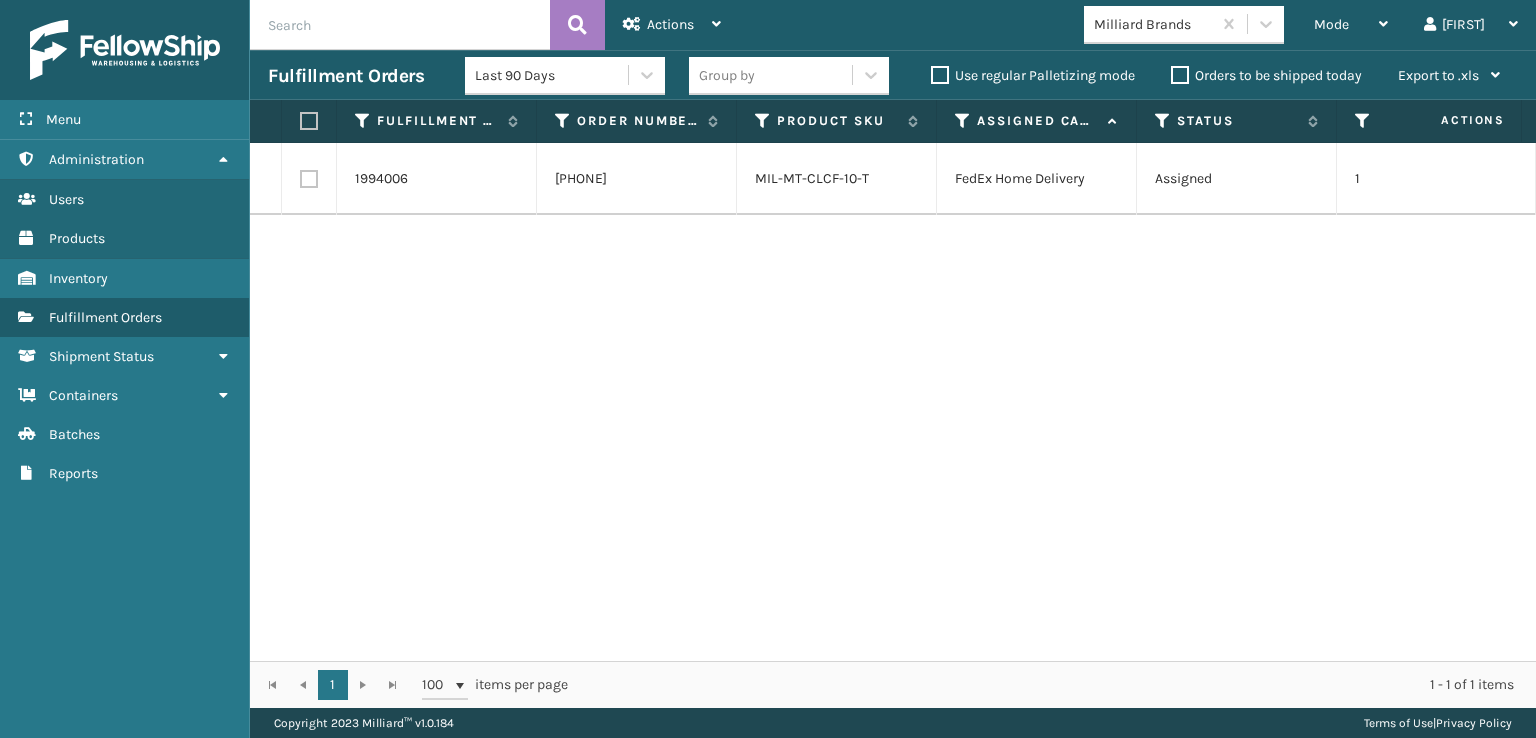 click at bounding box center [309, 179] 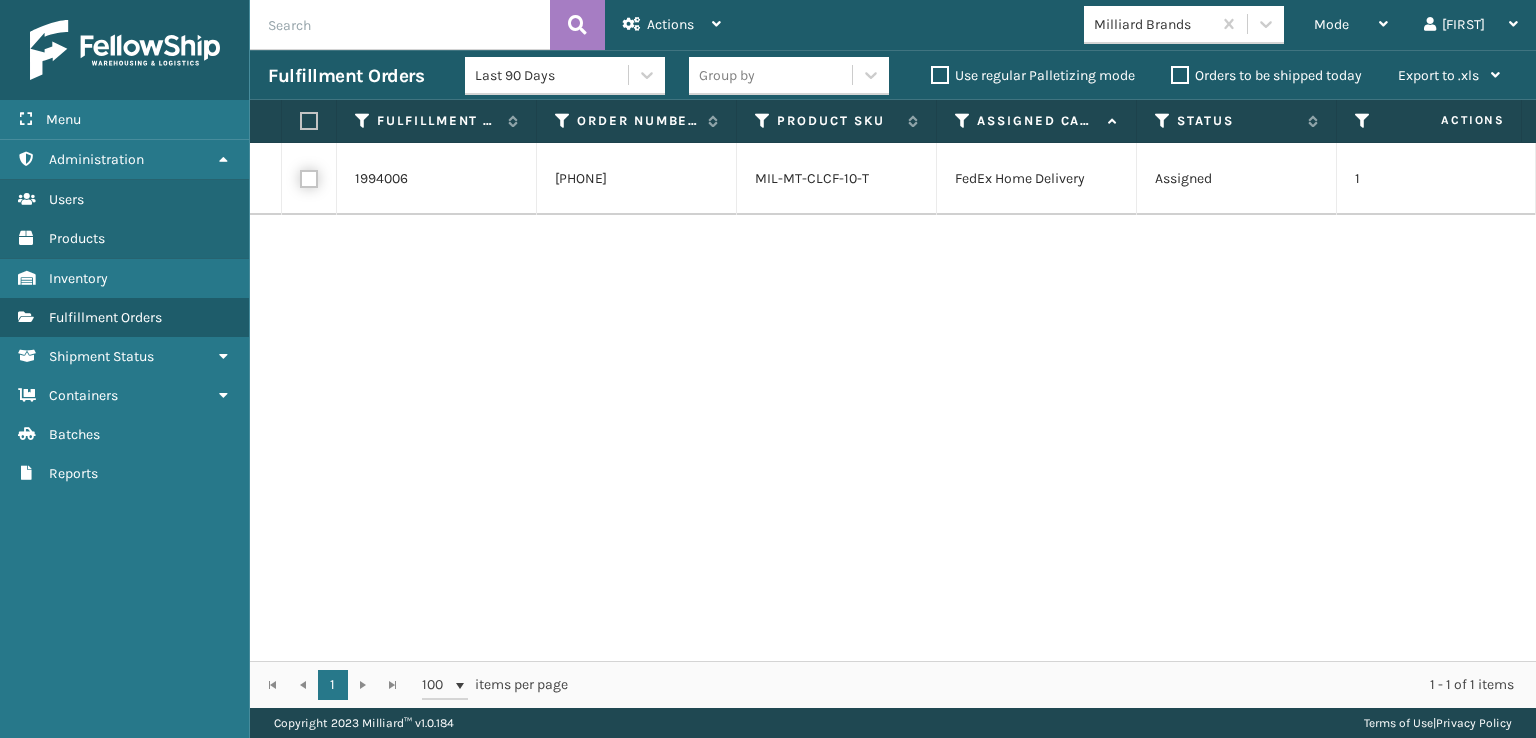 click at bounding box center [300, 176] 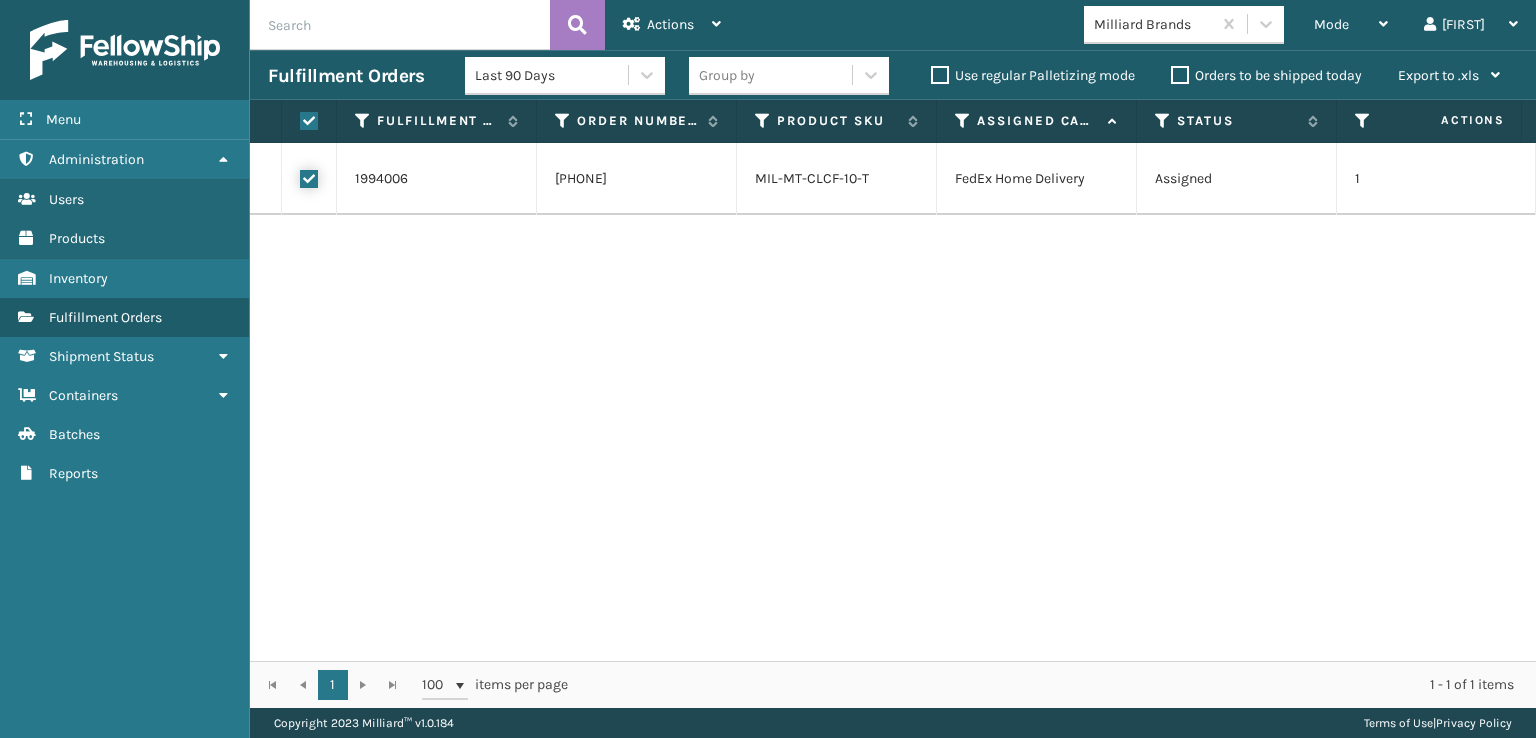 checkbox on "true" 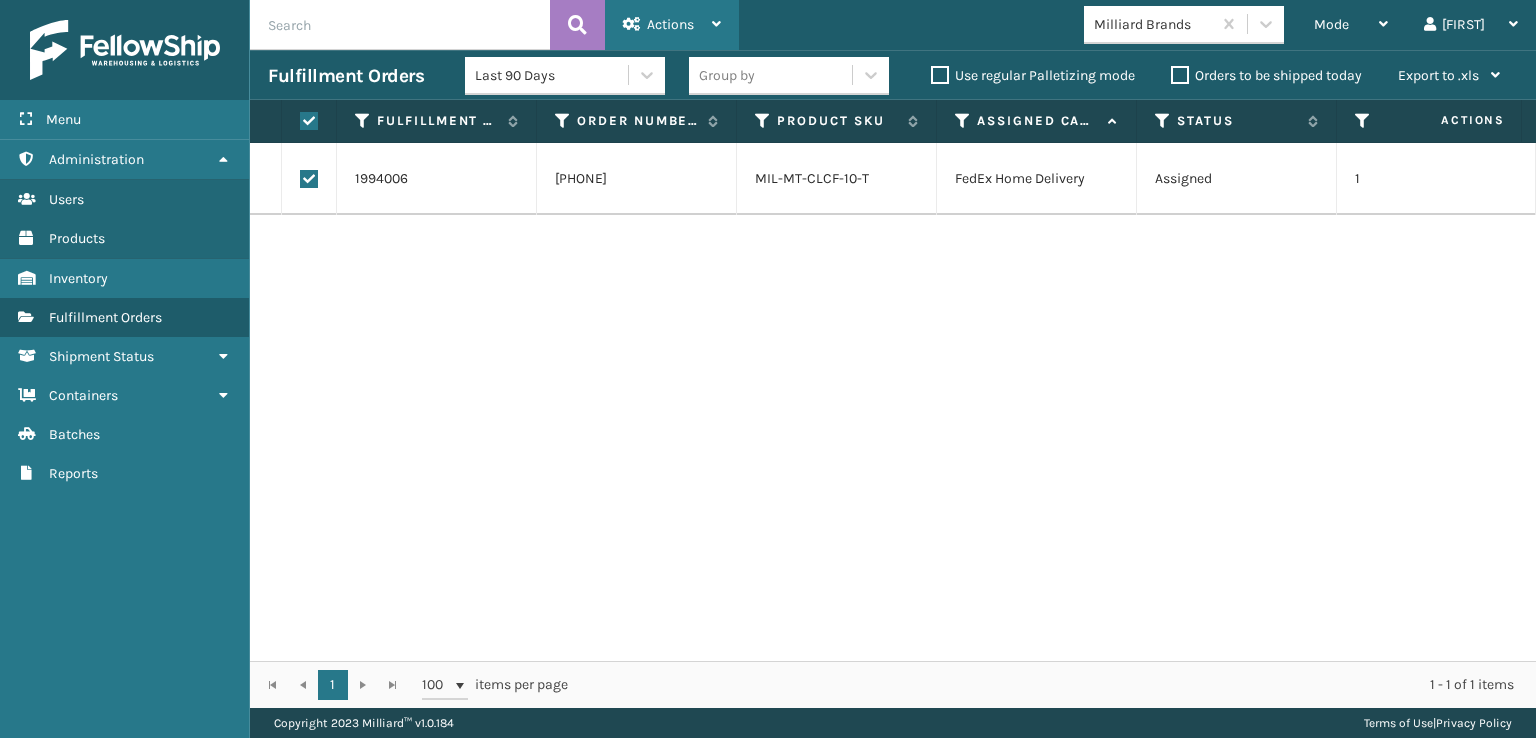 click on "Actions" at bounding box center [672, 25] 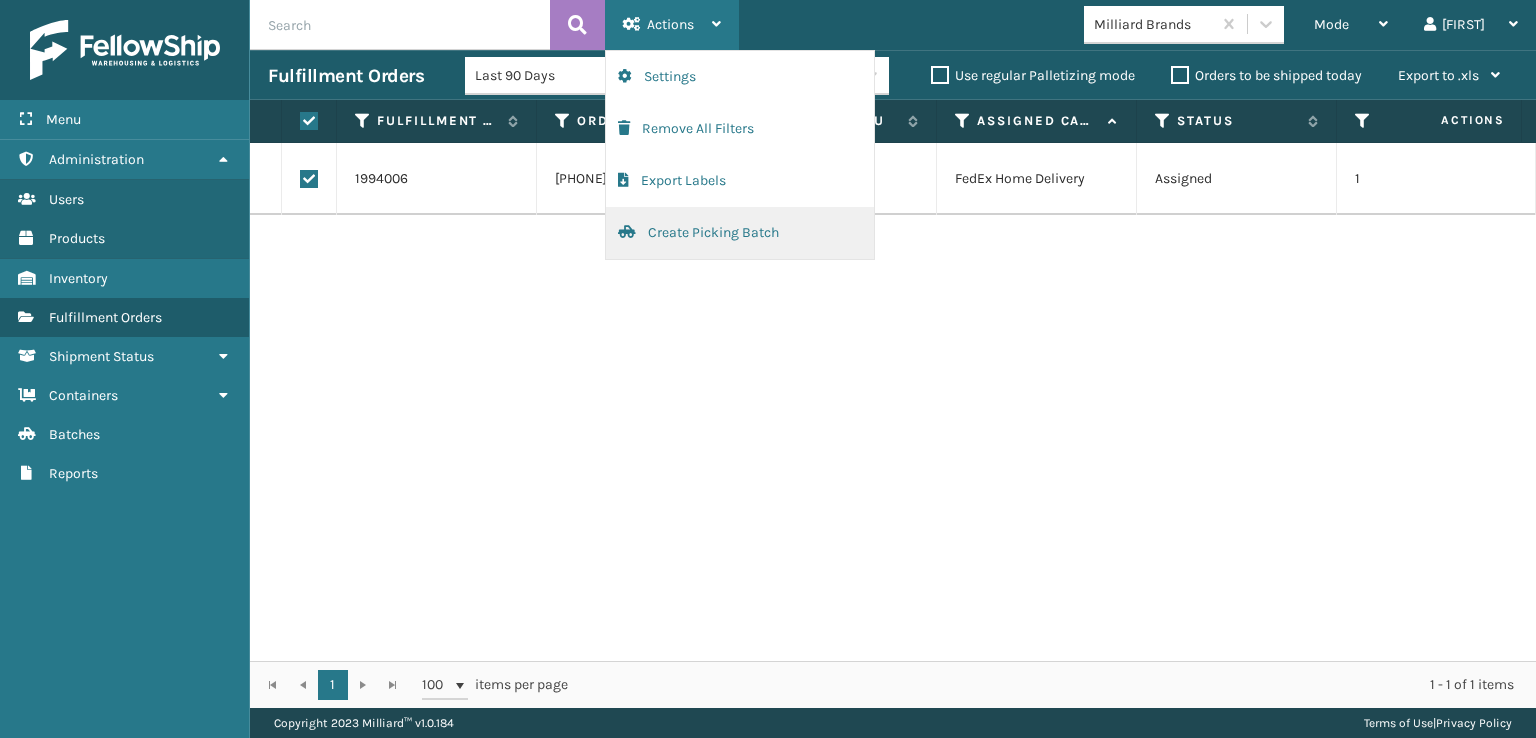 click on "Create Picking Batch" at bounding box center (740, 233) 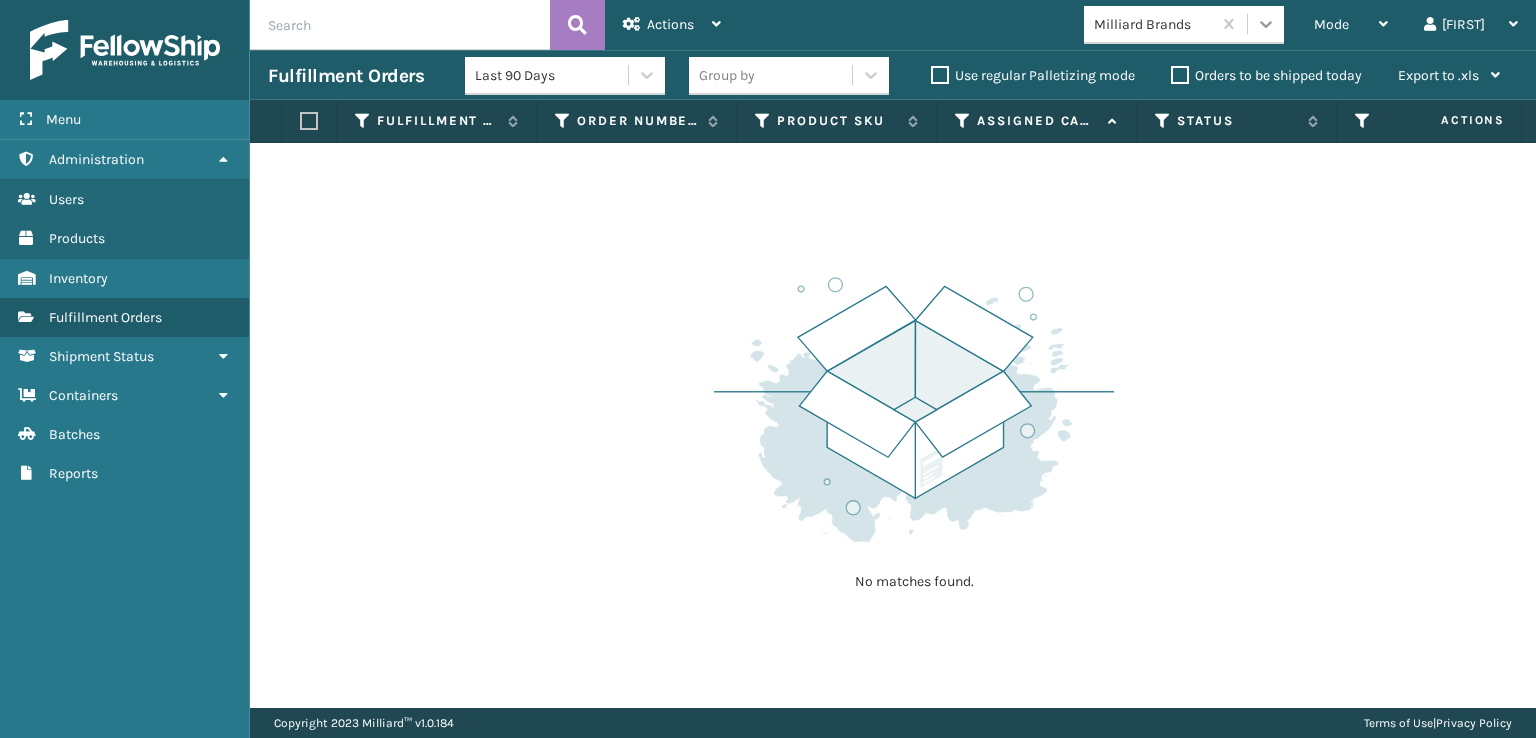 click at bounding box center (1266, 24) 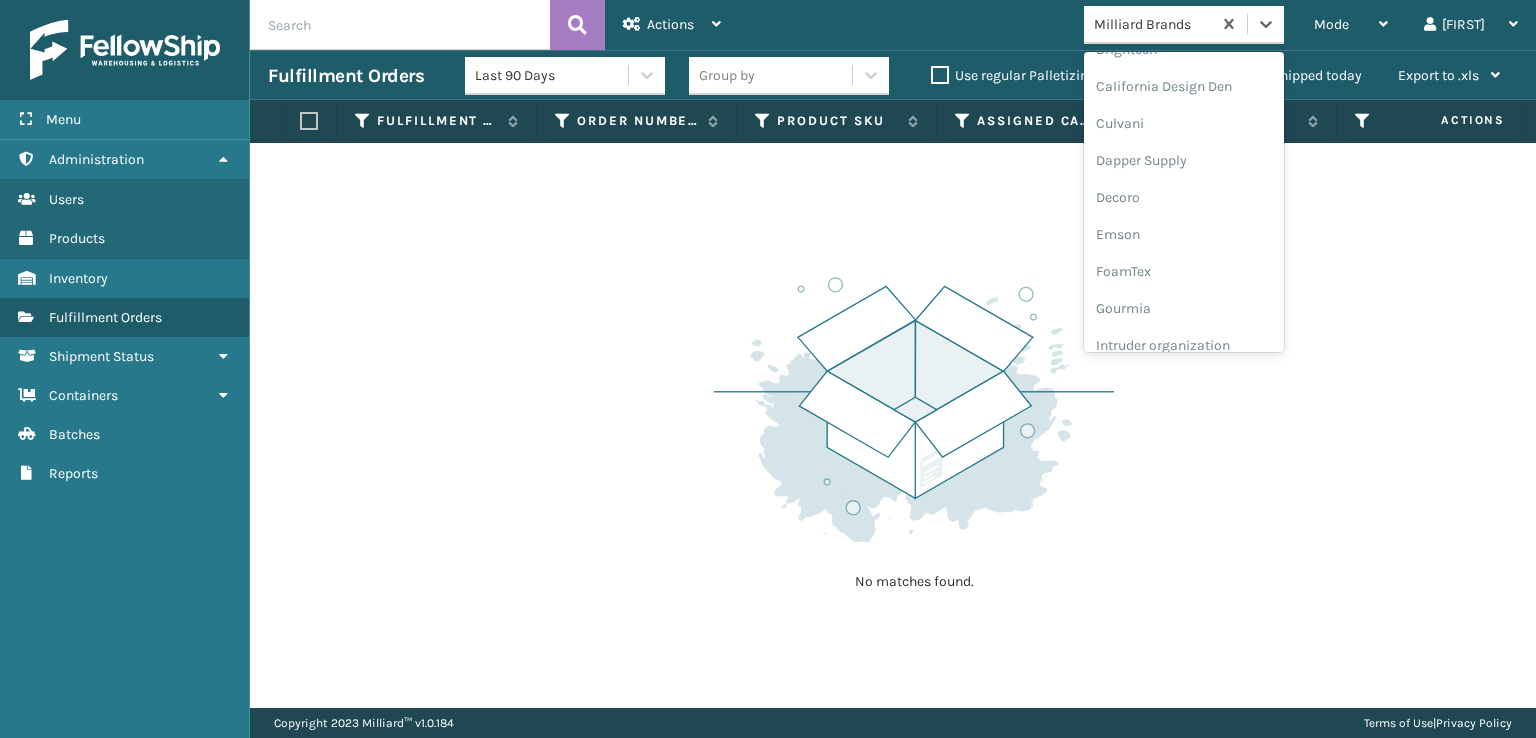 scroll, scrollTop: 300, scrollLeft: 0, axis: vertical 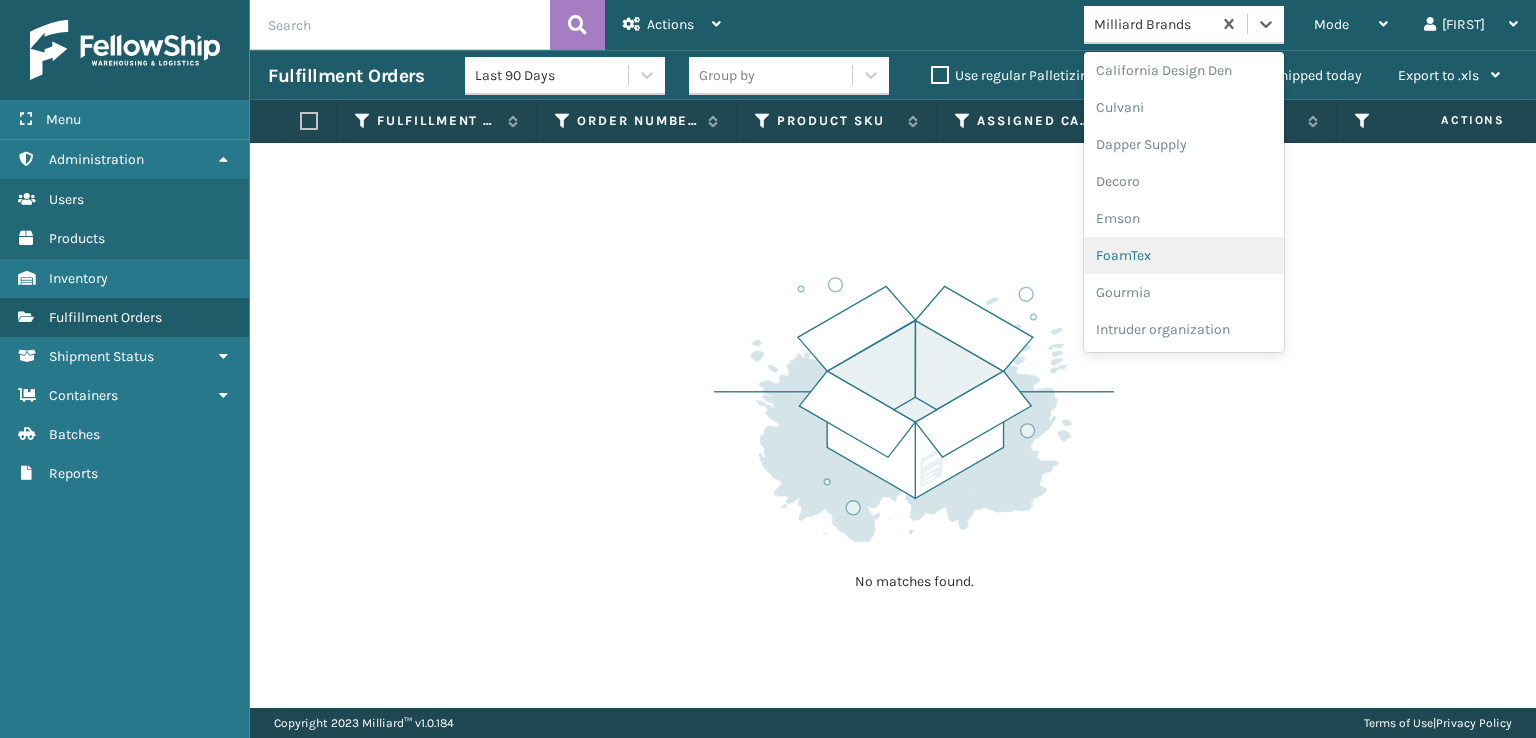 click on "FoamTex" at bounding box center (1184, 255) 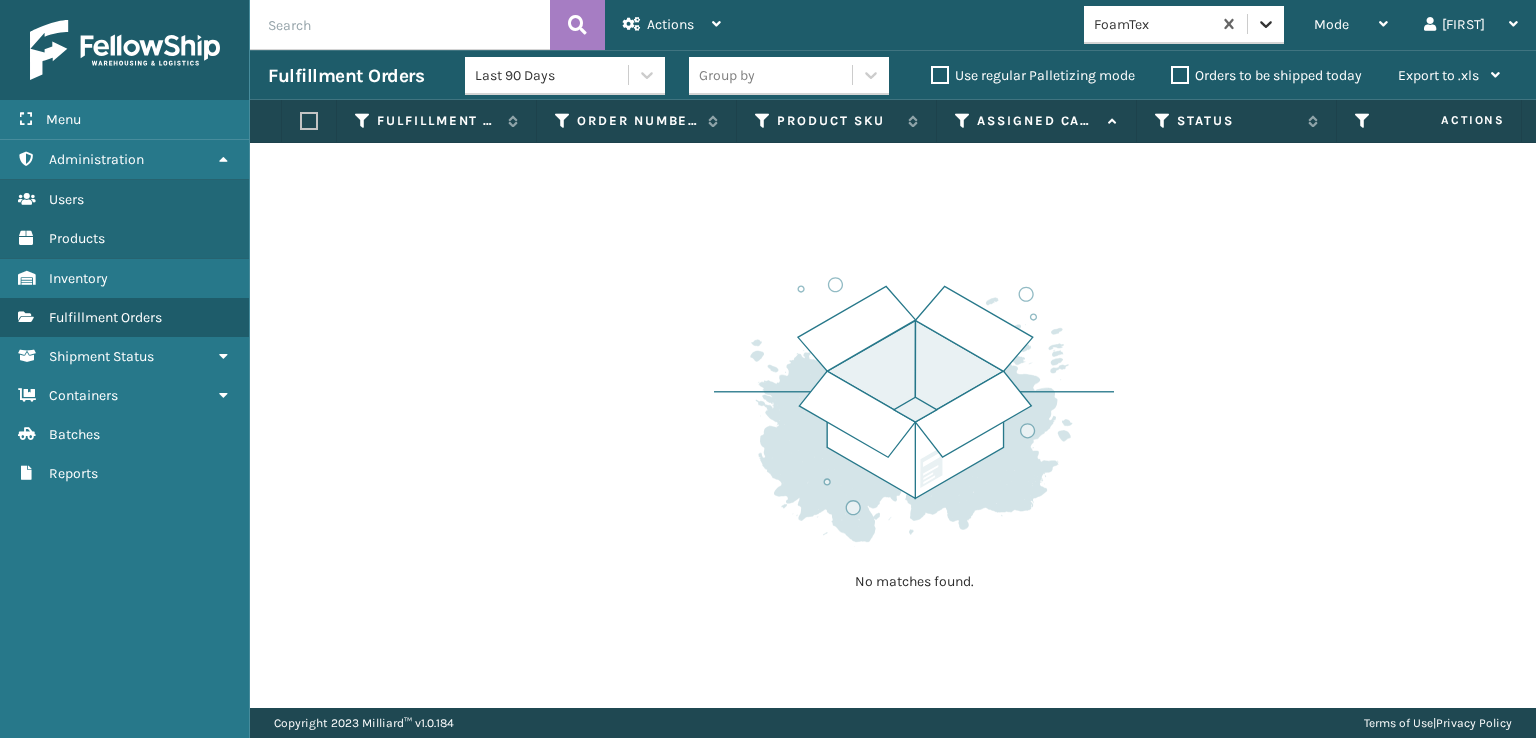 click 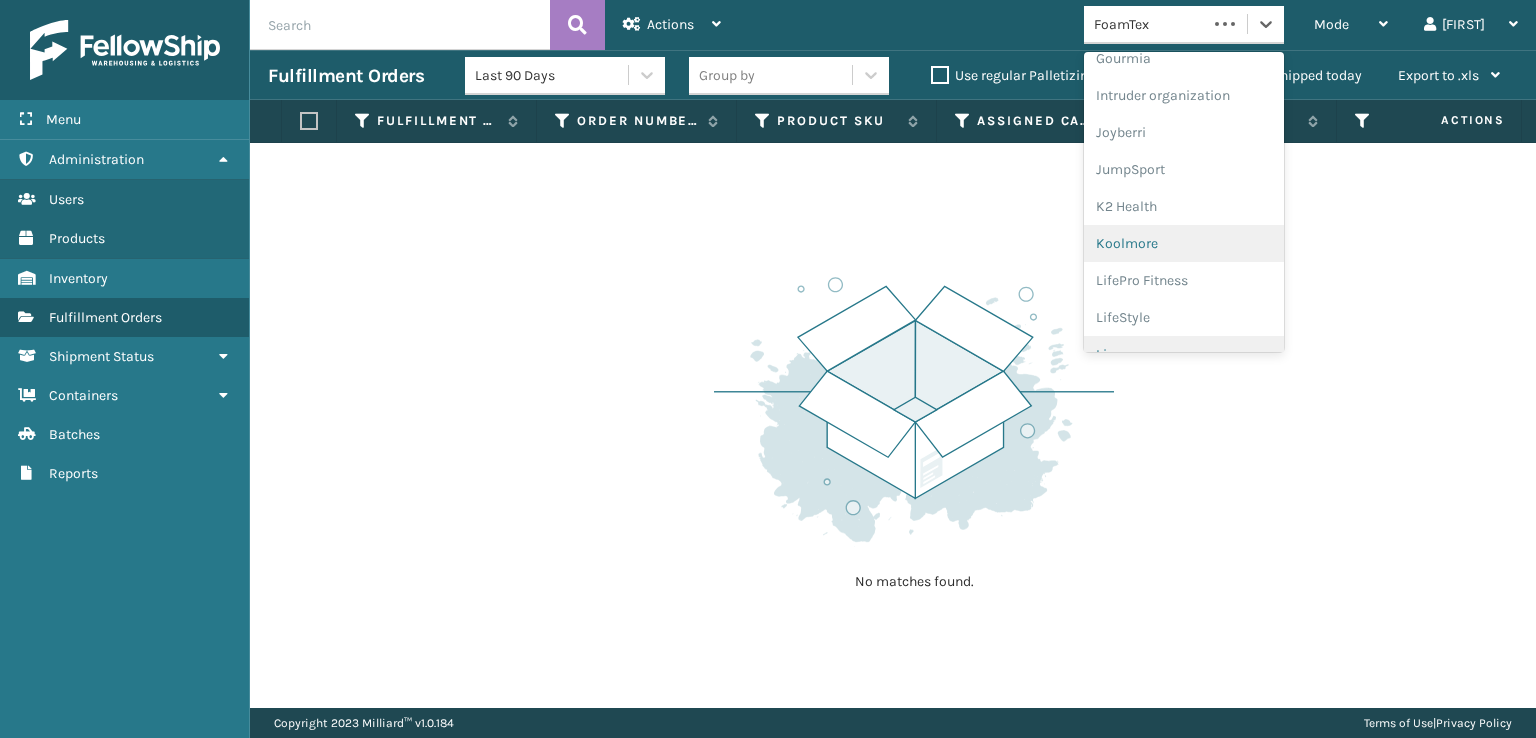 scroll, scrollTop: 632, scrollLeft: 0, axis: vertical 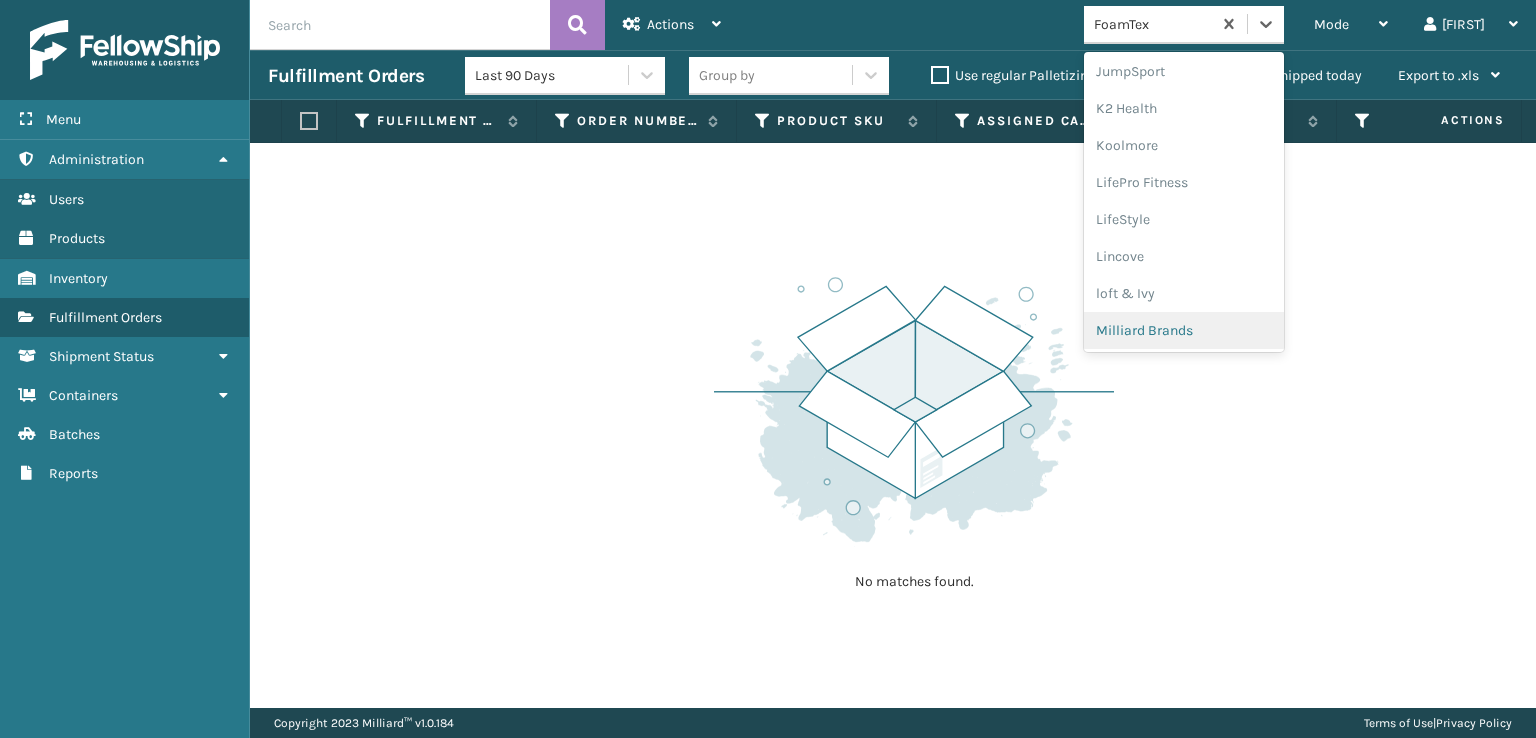 click on "Milliard Brands" at bounding box center (1184, 330) 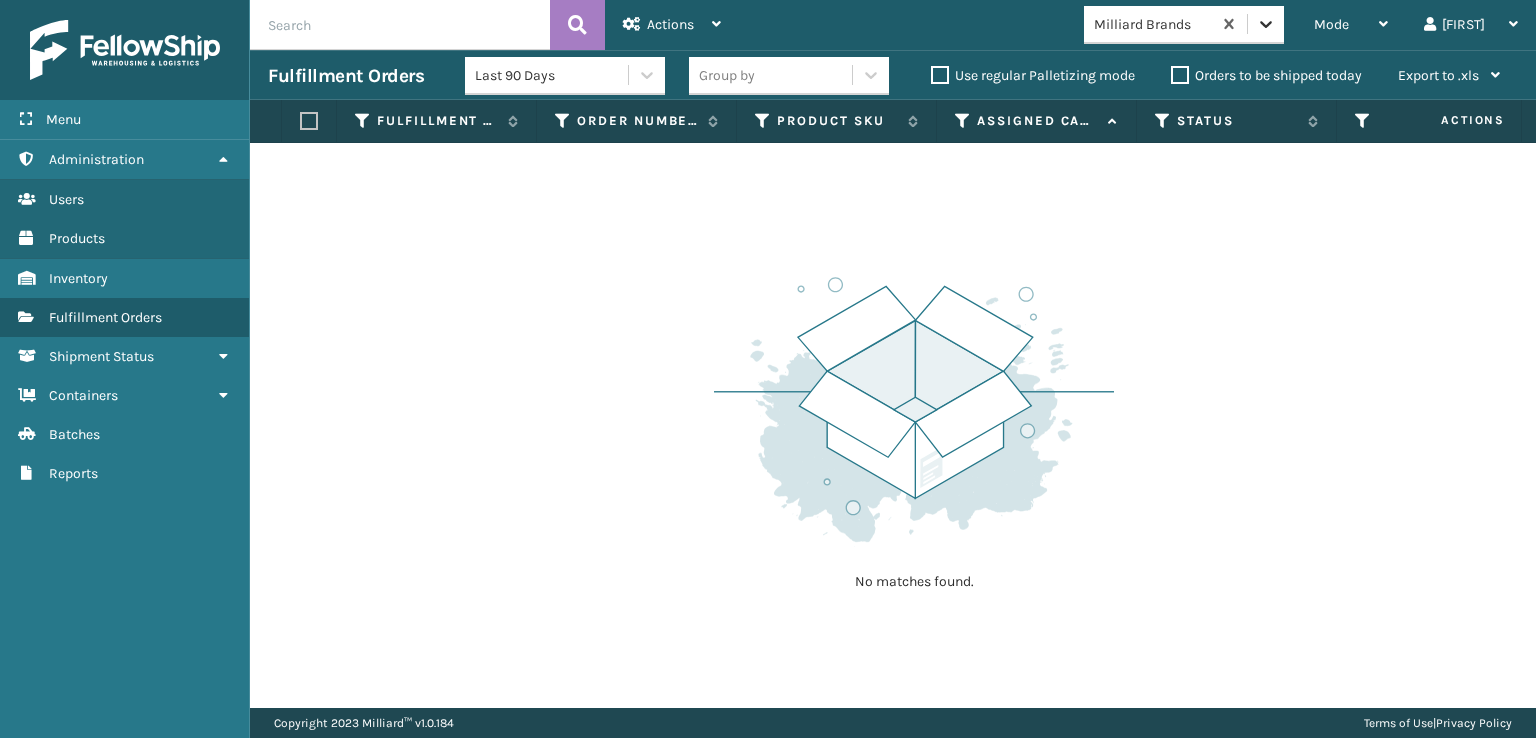 click 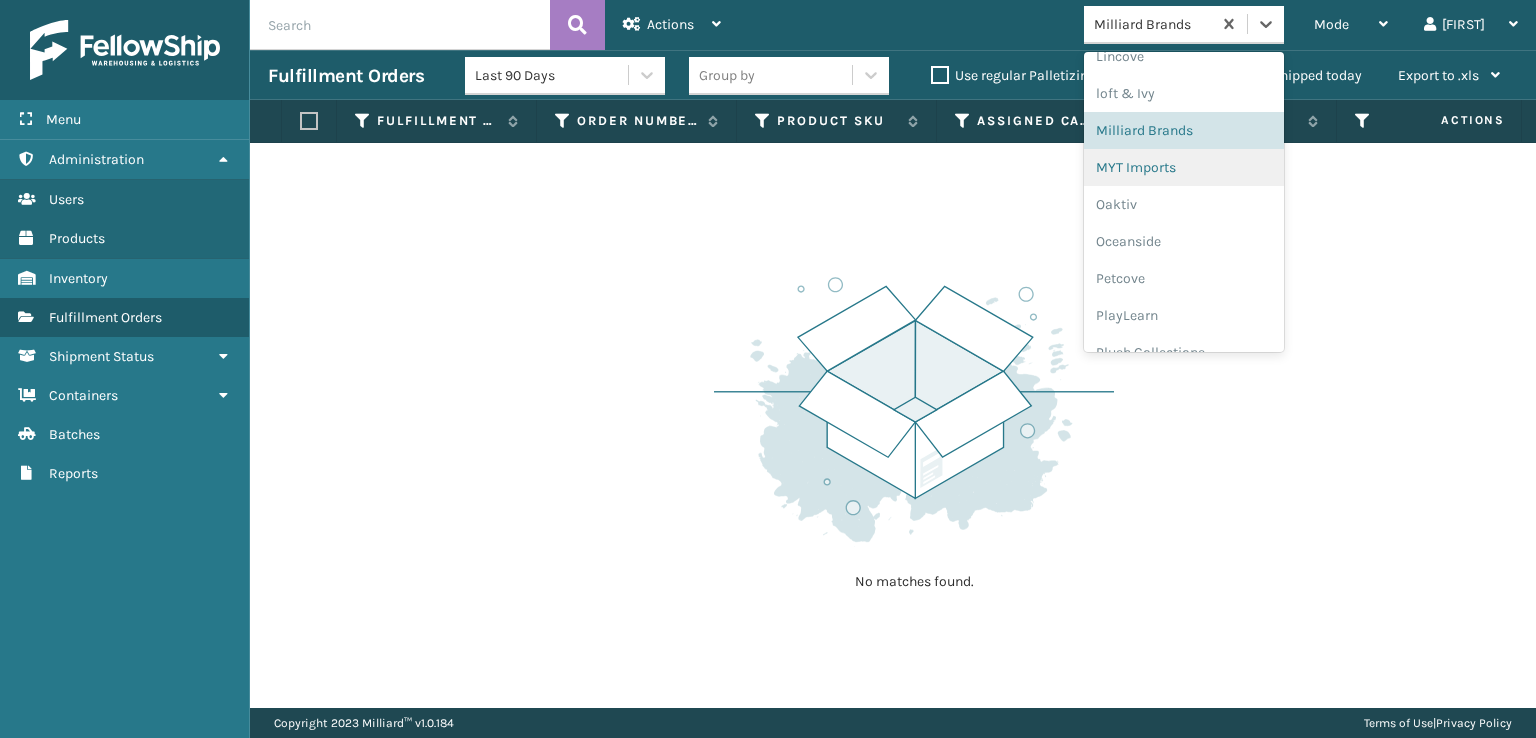 scroll, scrollTop: 966, scrollLeft: 0, axis: vertical 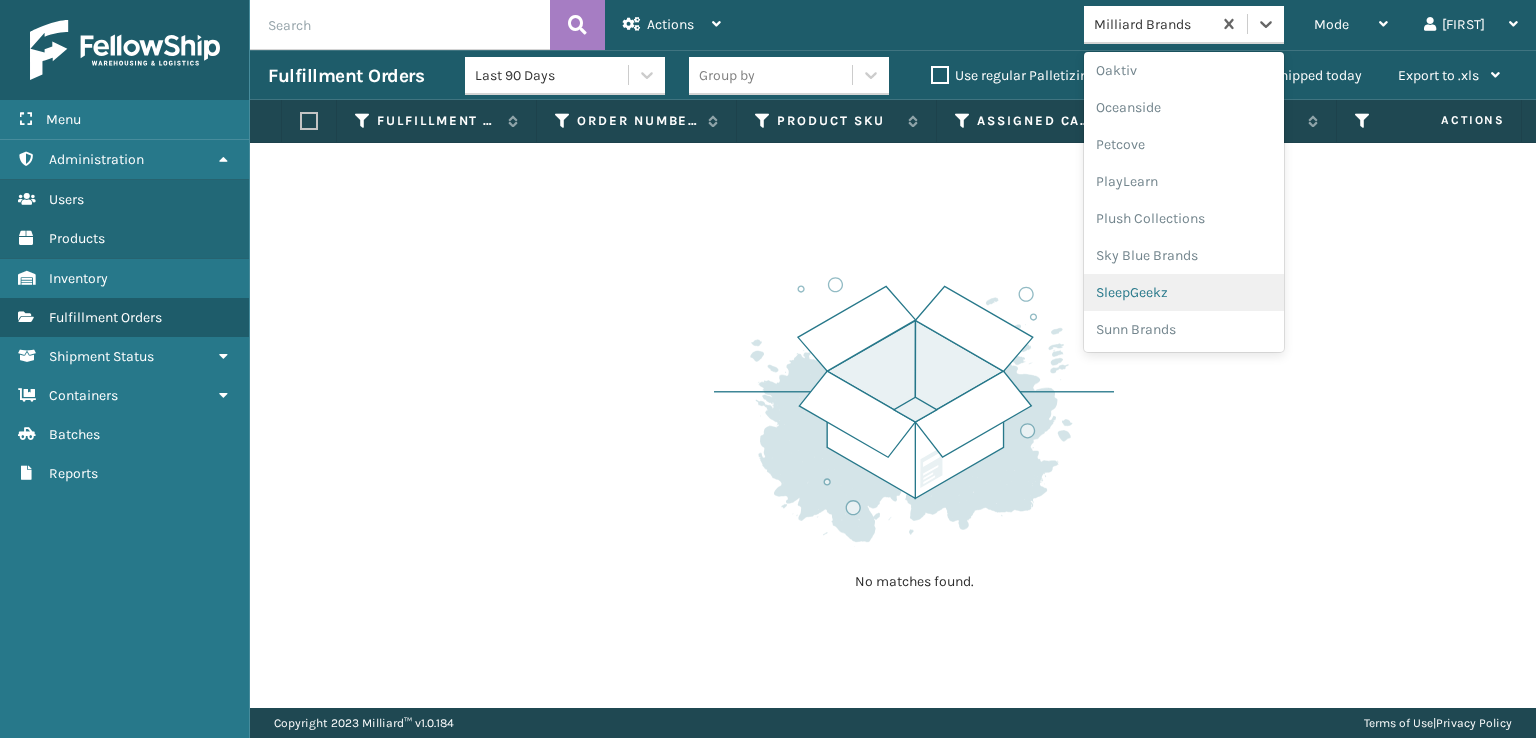 click on "SleepGeekz" at bounding box center [1184, 292] 